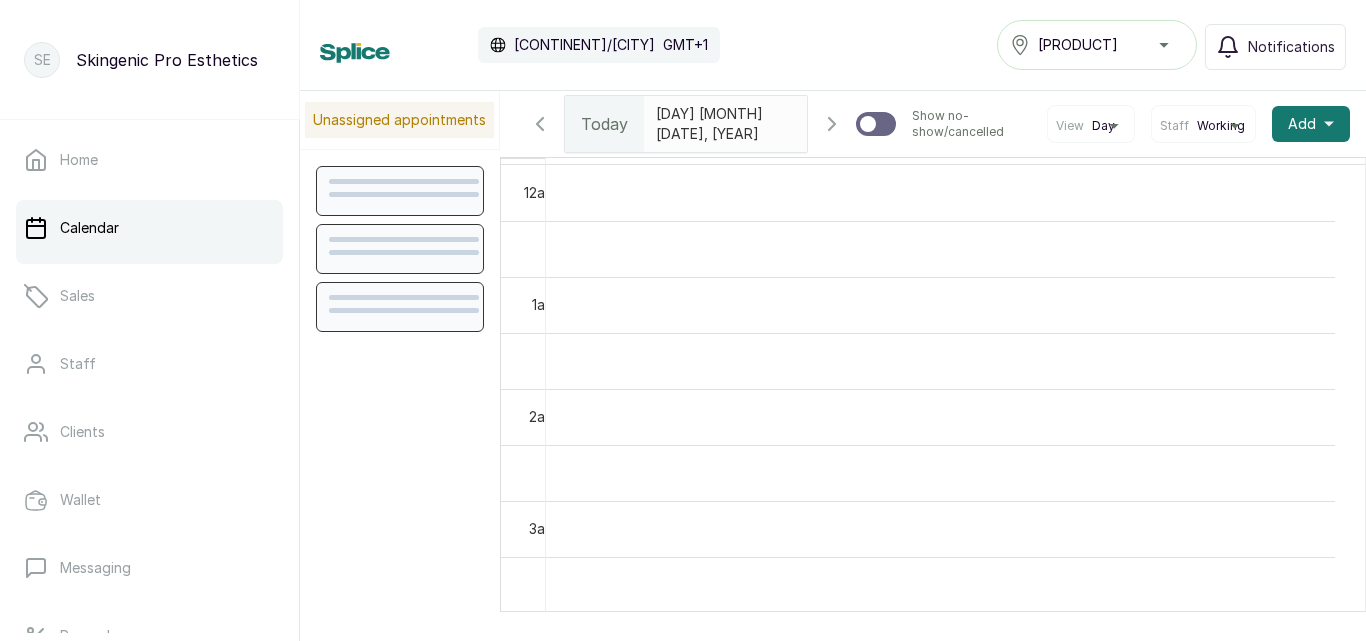 scroll, scrollTop: 0, scrollLeft: 0, axis: both 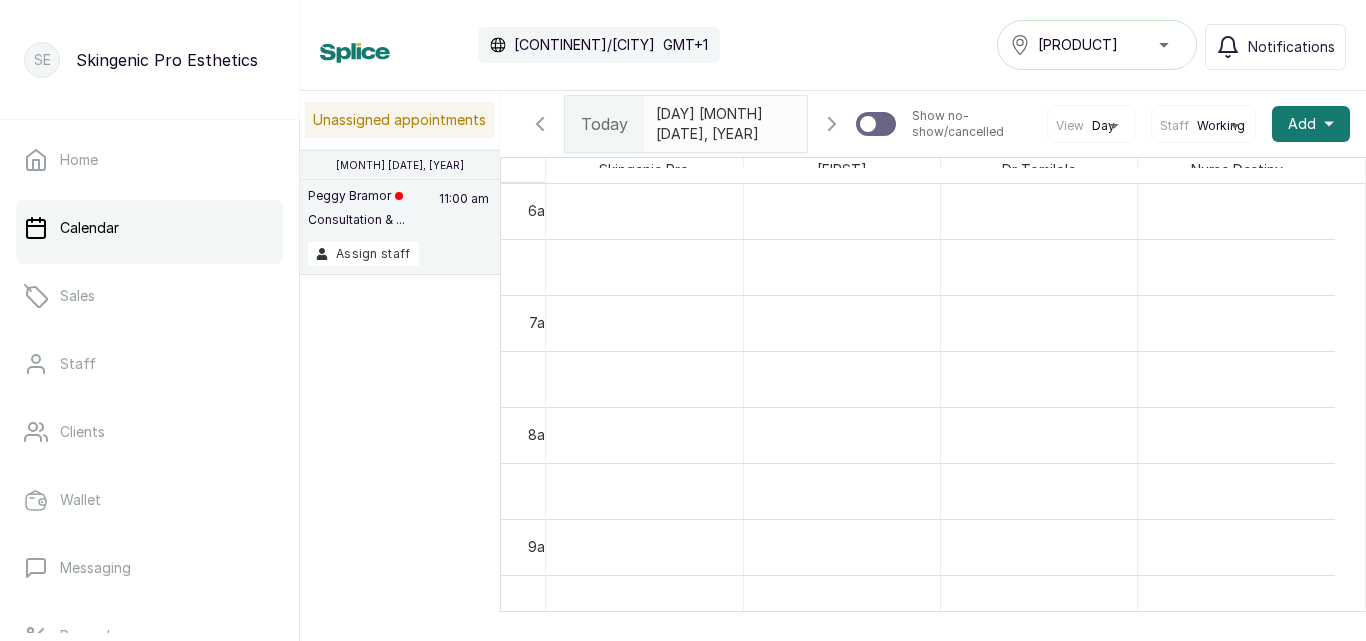 click 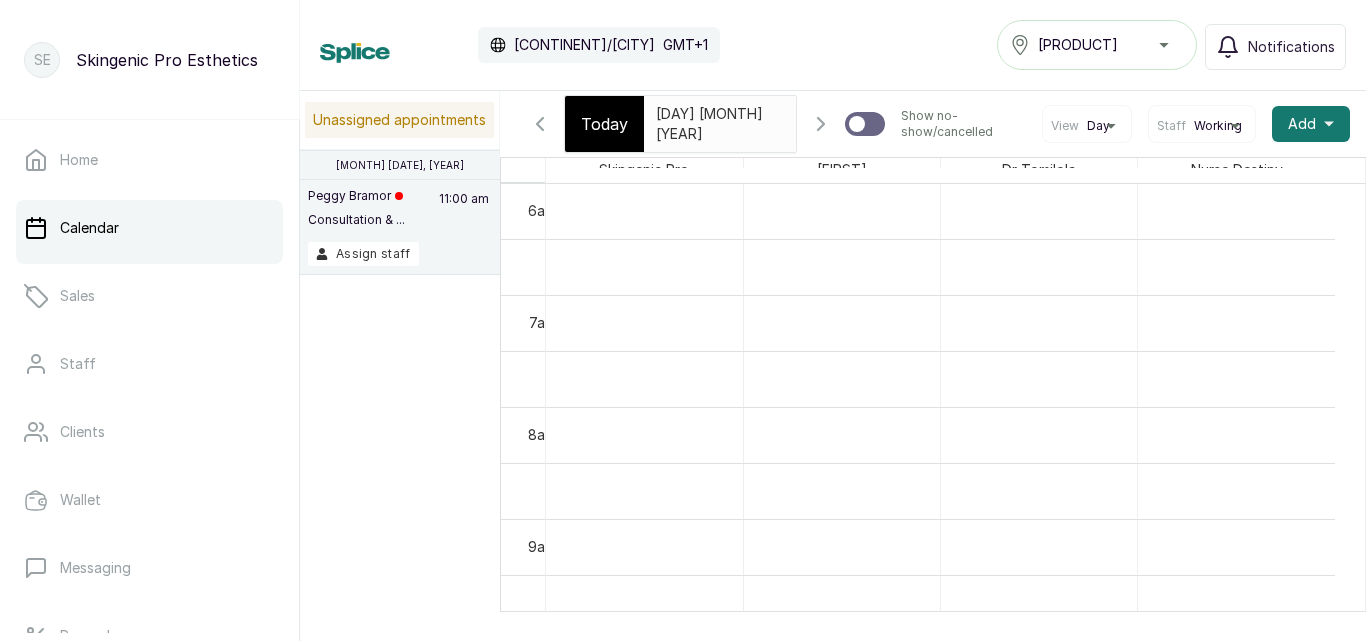 scroll, scrollTop: 701, scrollLeft: 0, axis: vertical 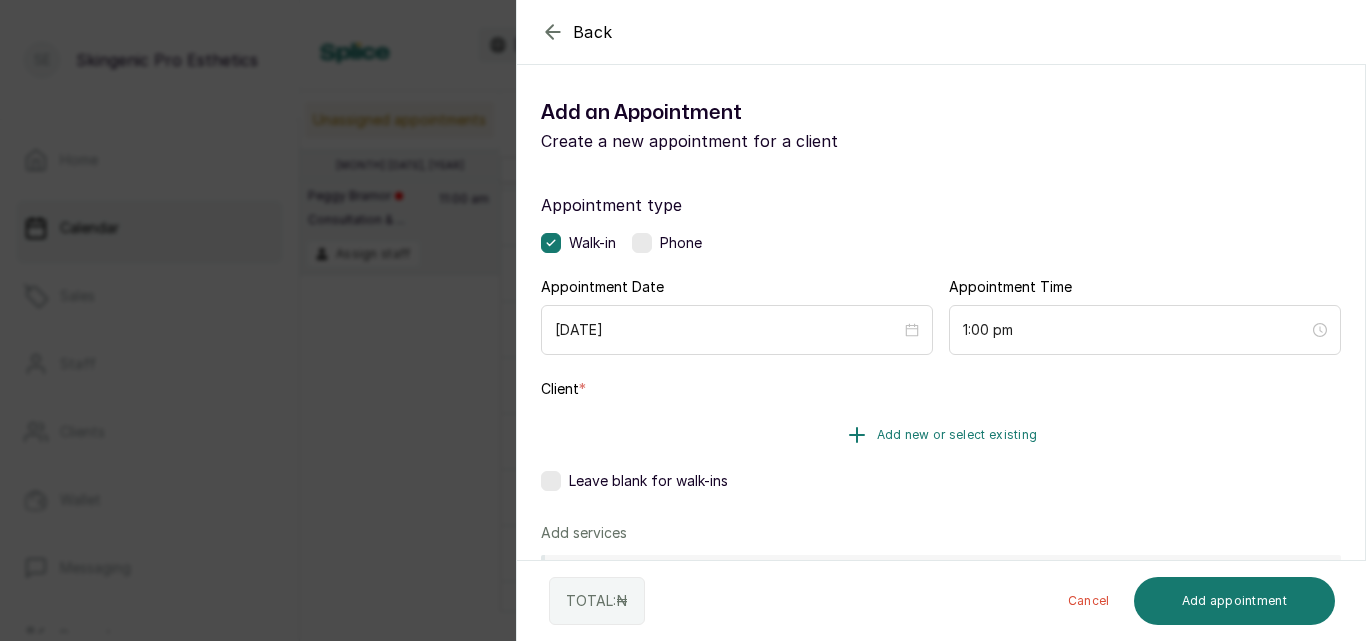 click on "Add new or select existing" at bounding box center (941, 435) 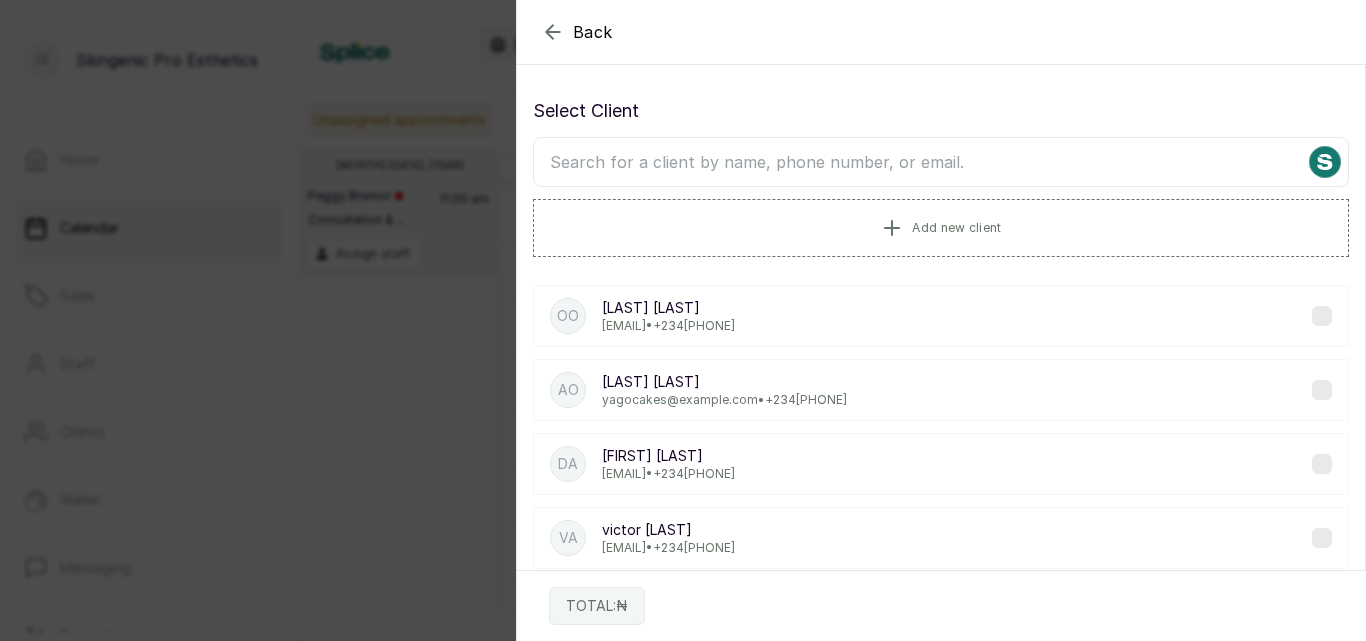 click at bounding box center [941, 162] 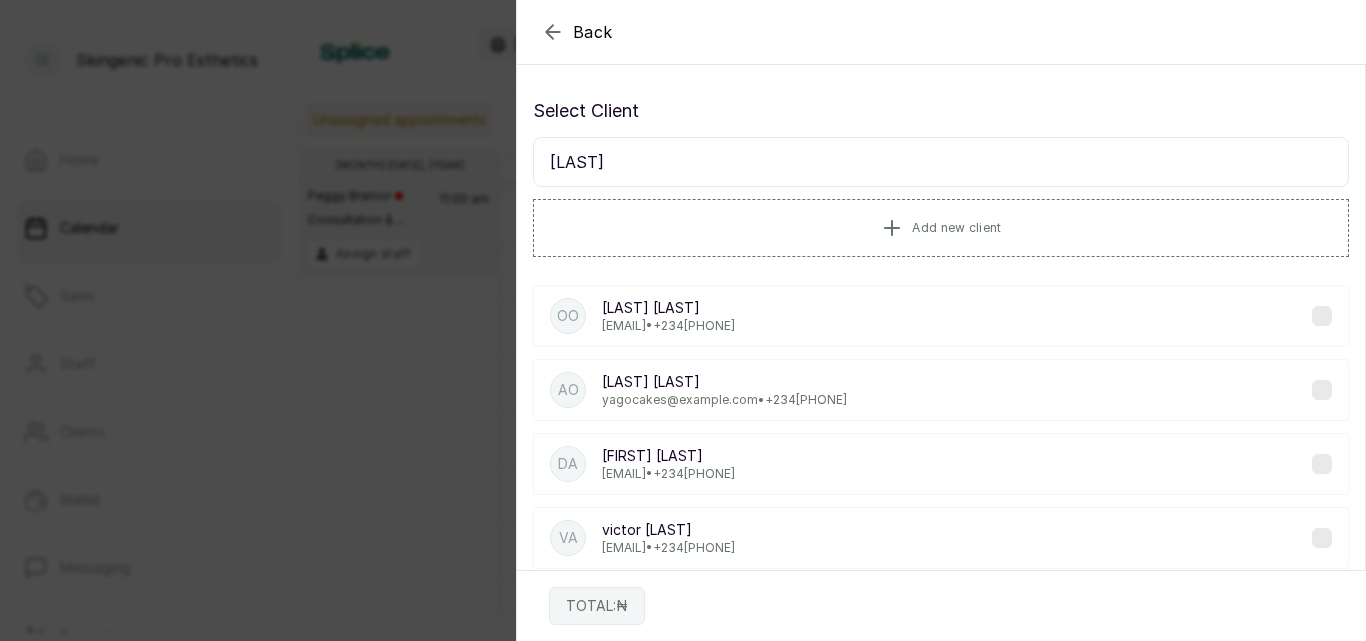type on "[LAST]" 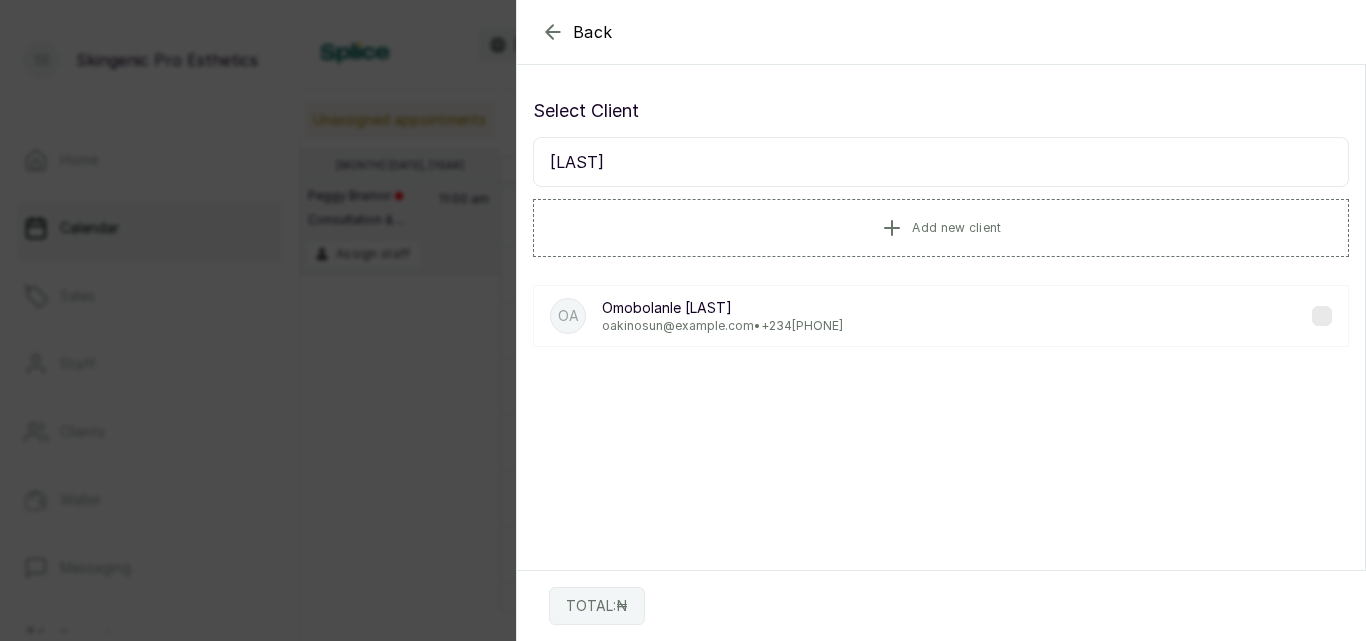 click on "[FIRST] [LAST]" at bounding box center (722, 308) 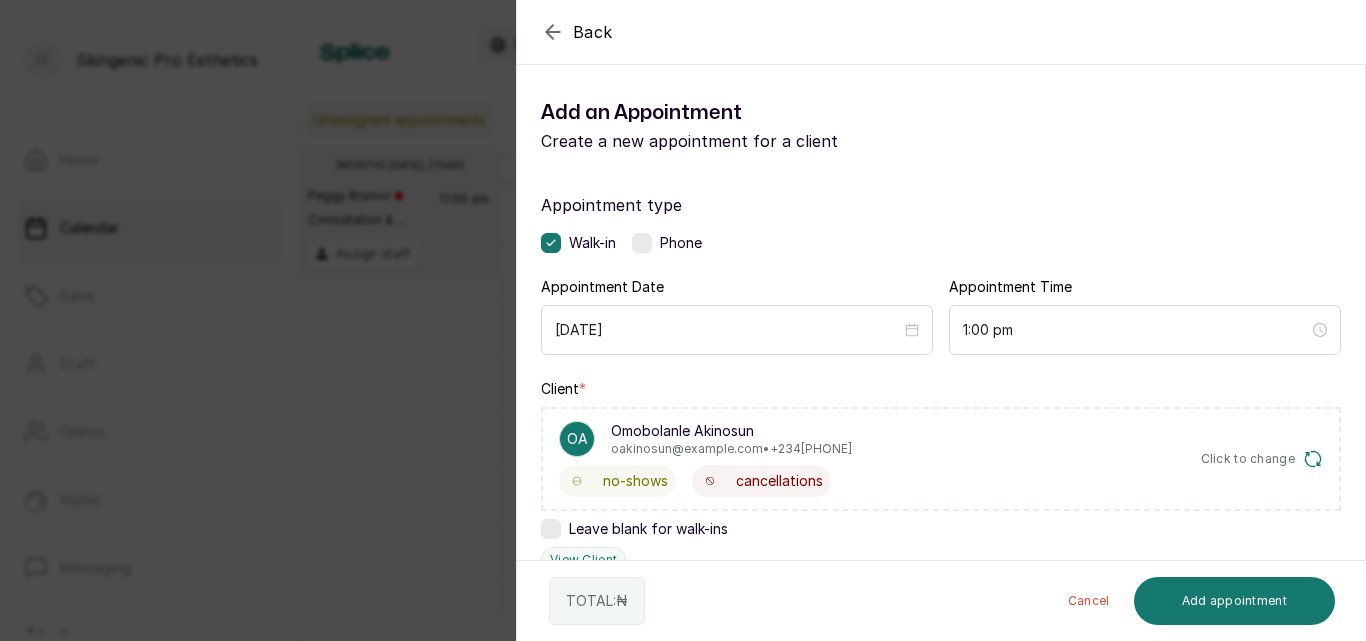 click on "Appointment type Walk-in Phone Appointment Date 2025/08/06 Appointment Time 1:00 pm Client * OA Omobolanle Akinosun oakinosun@example.com • [PHONE] no-shows cancellations Click to change Leave blank for walk-ins View Client Add services No Services added Add service Add products No Products added Add product Add Extra Charge Add promo code Add discount Note 1000 of 1000 characters left" at bounding box center [941, 610] 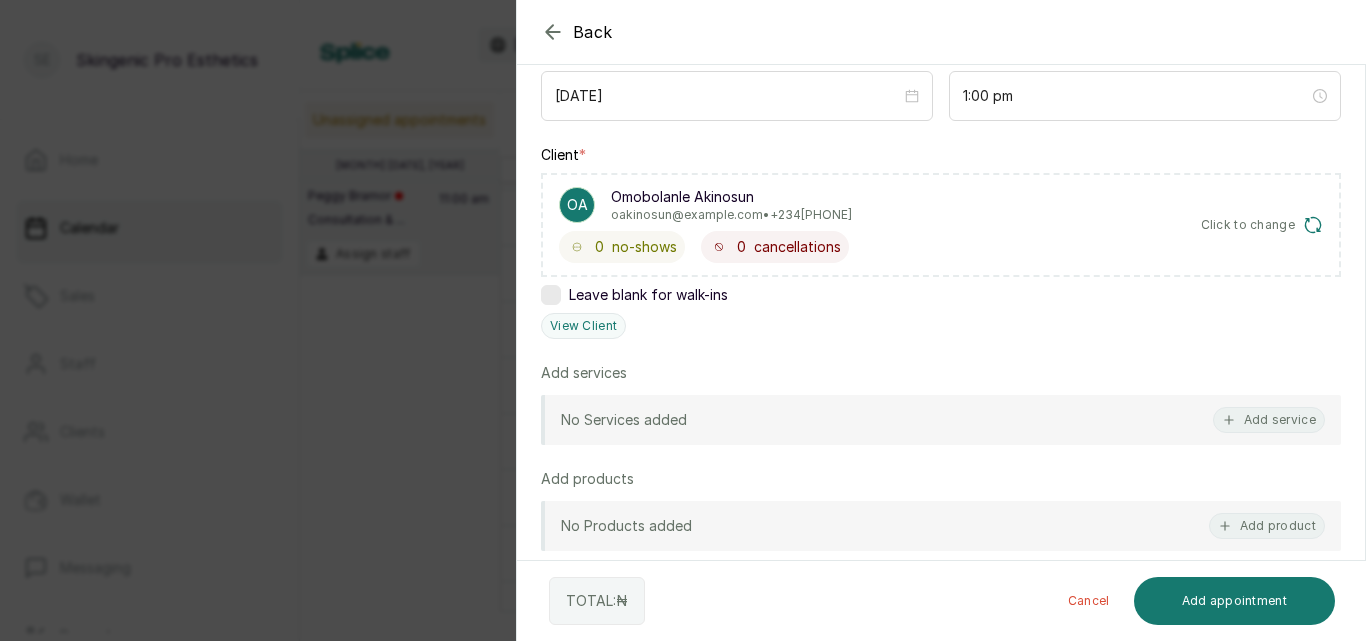 scroll, scrollTop: 236, scrollLeft: 0, axis: vertical 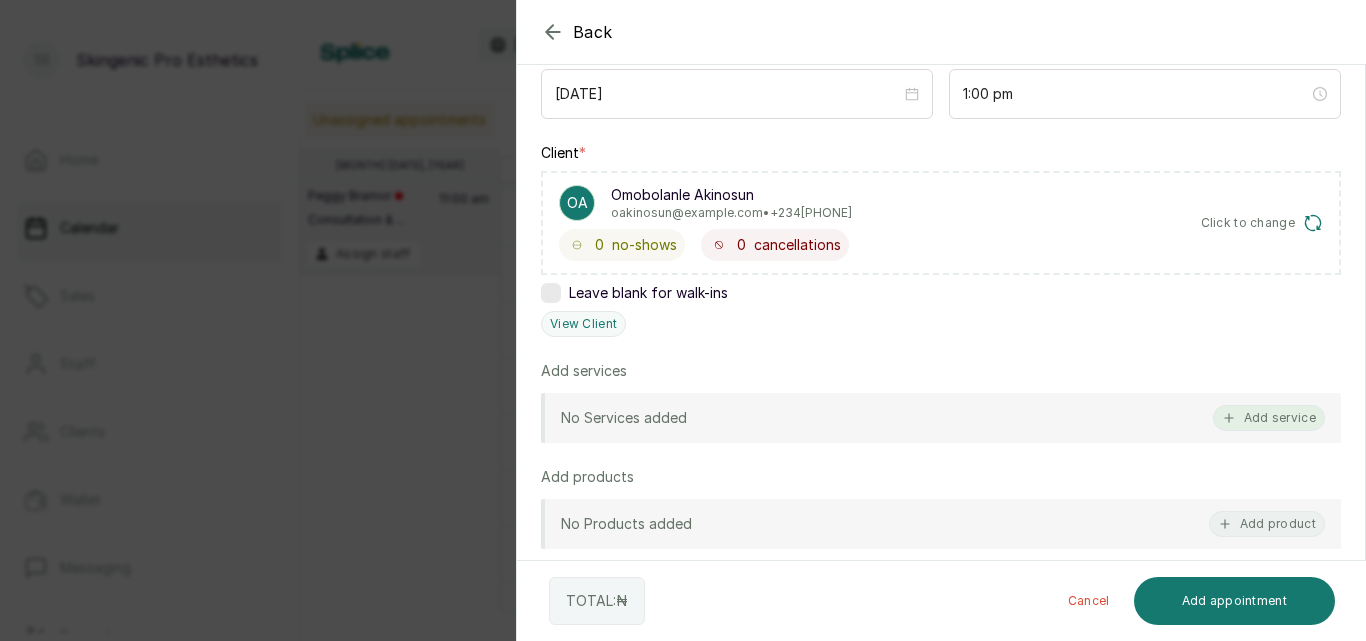 click on "Add service" at bounding box center [1269, 418] 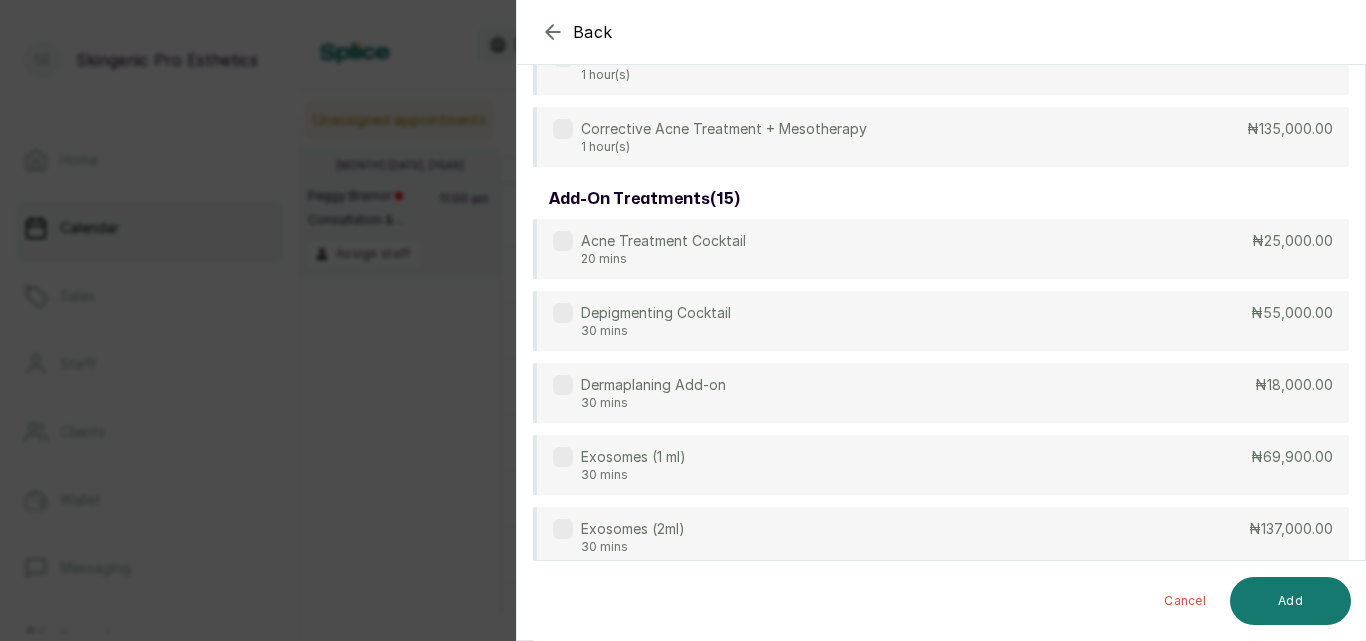 scroll, scrollTop: 80, scrollLeft: 0, axis: vertical 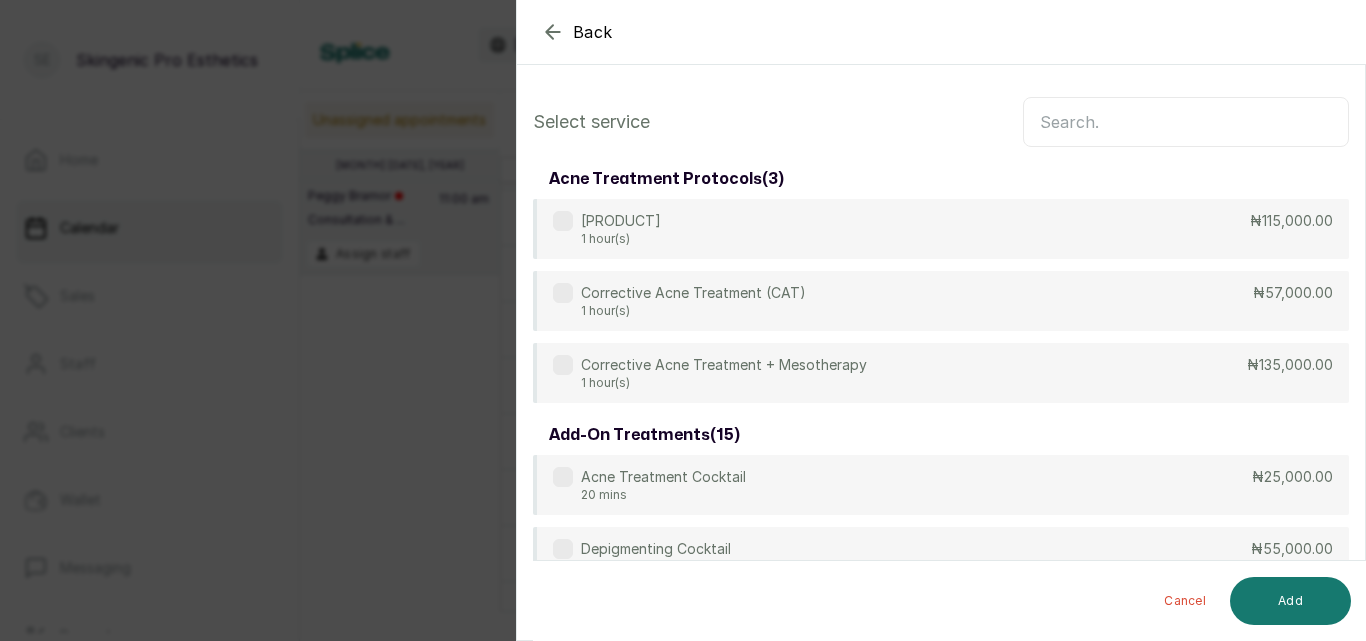 click at bounding box center (1186, 122) 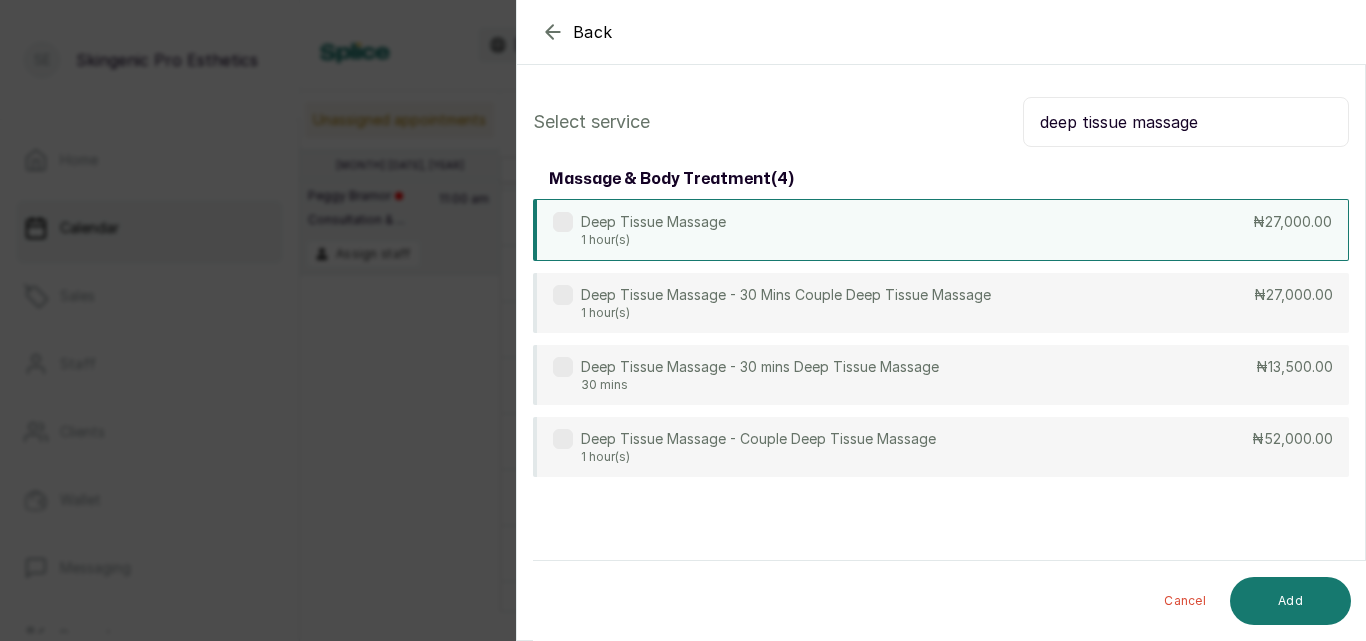 type on "deep tissue massage" 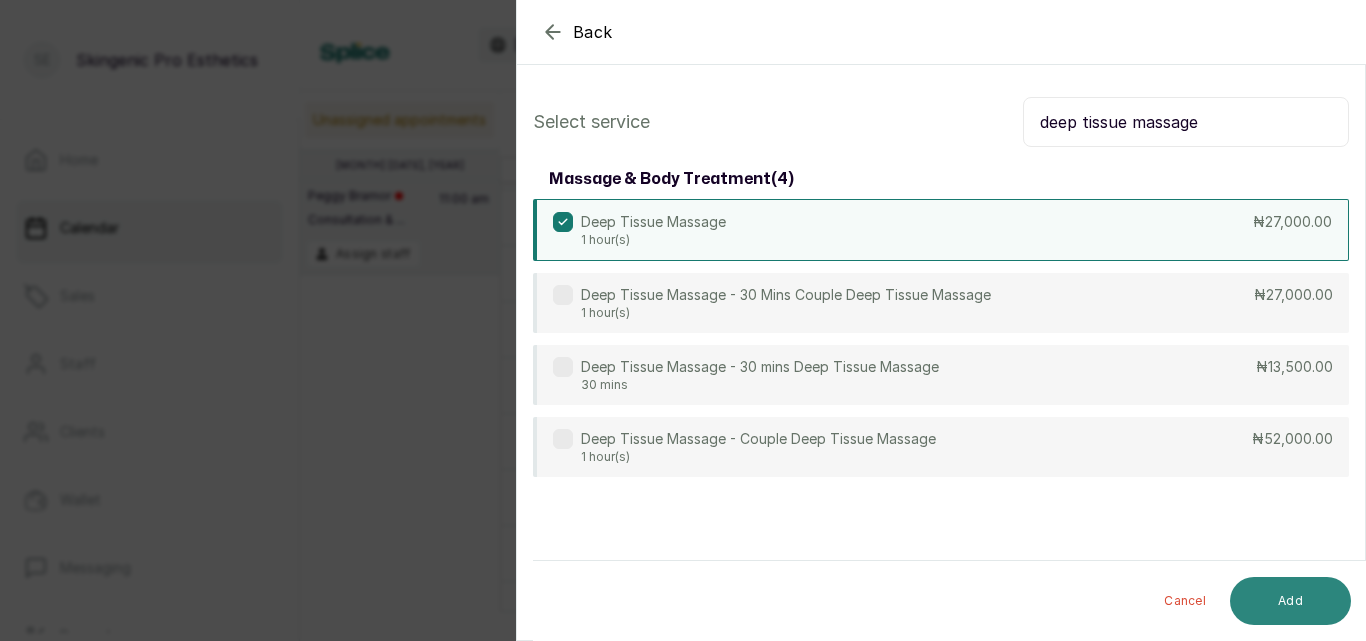 click on "Add" at bounding box center [1290, 601] 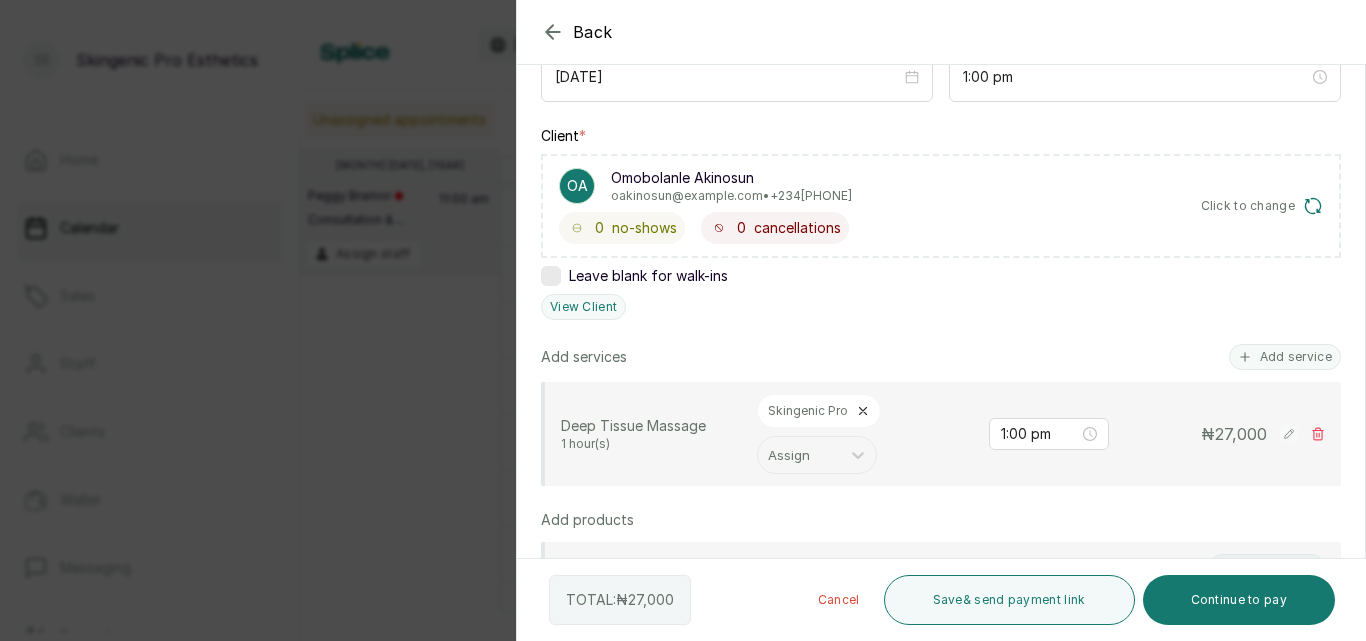 scroll, scrollTop: 265, scrollLeft: 0, axis: vertical 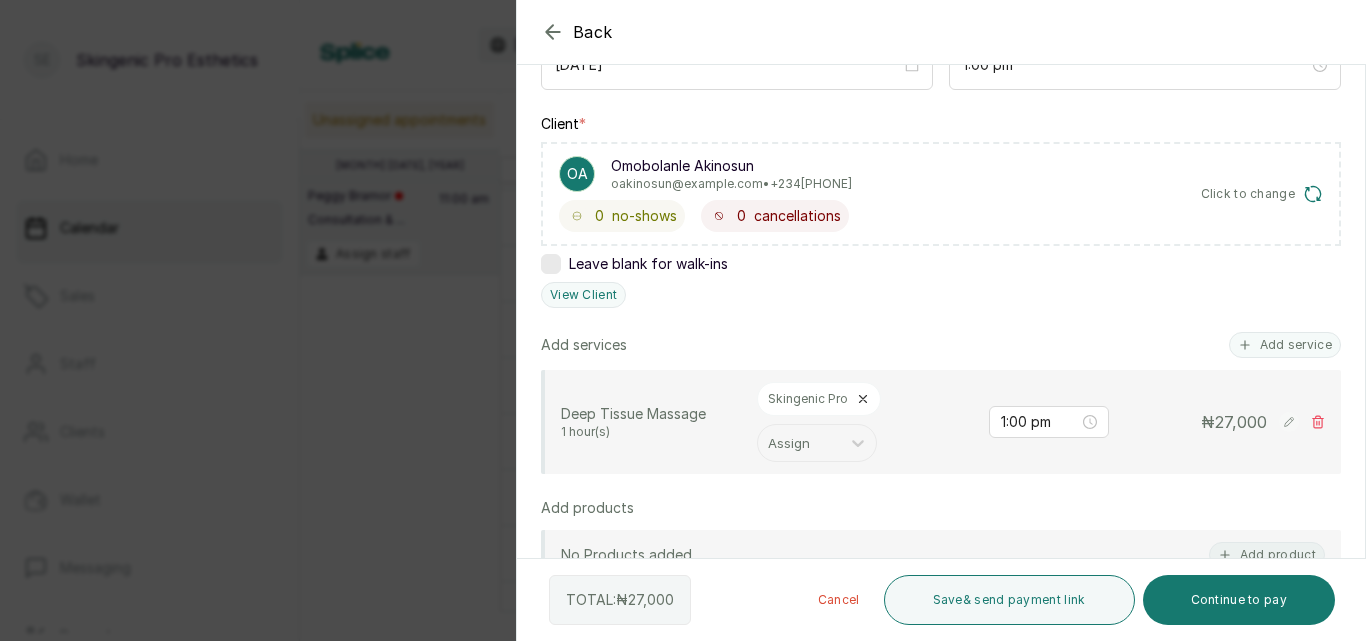 click on "Skingenic Pro" at bounding box center (819, 399) 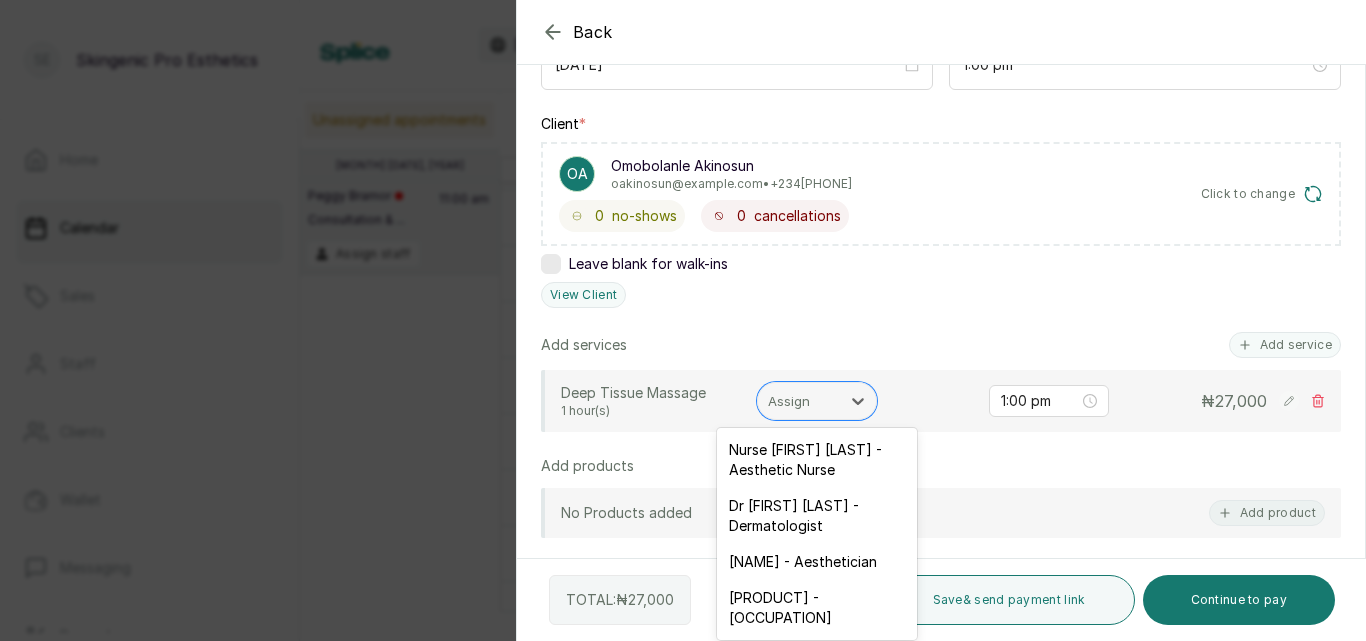 click 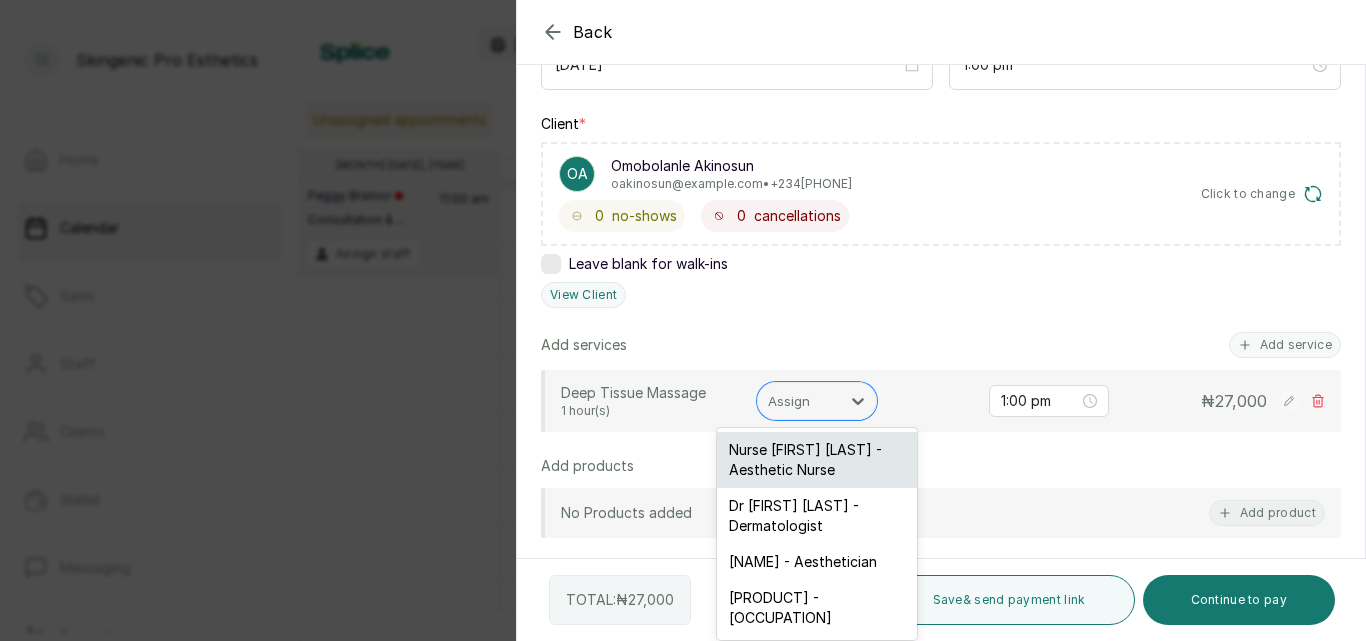 click on "Nurse [FIRST] [LAST] - Aesthetic Nurse" at bounding box center [817, 460] 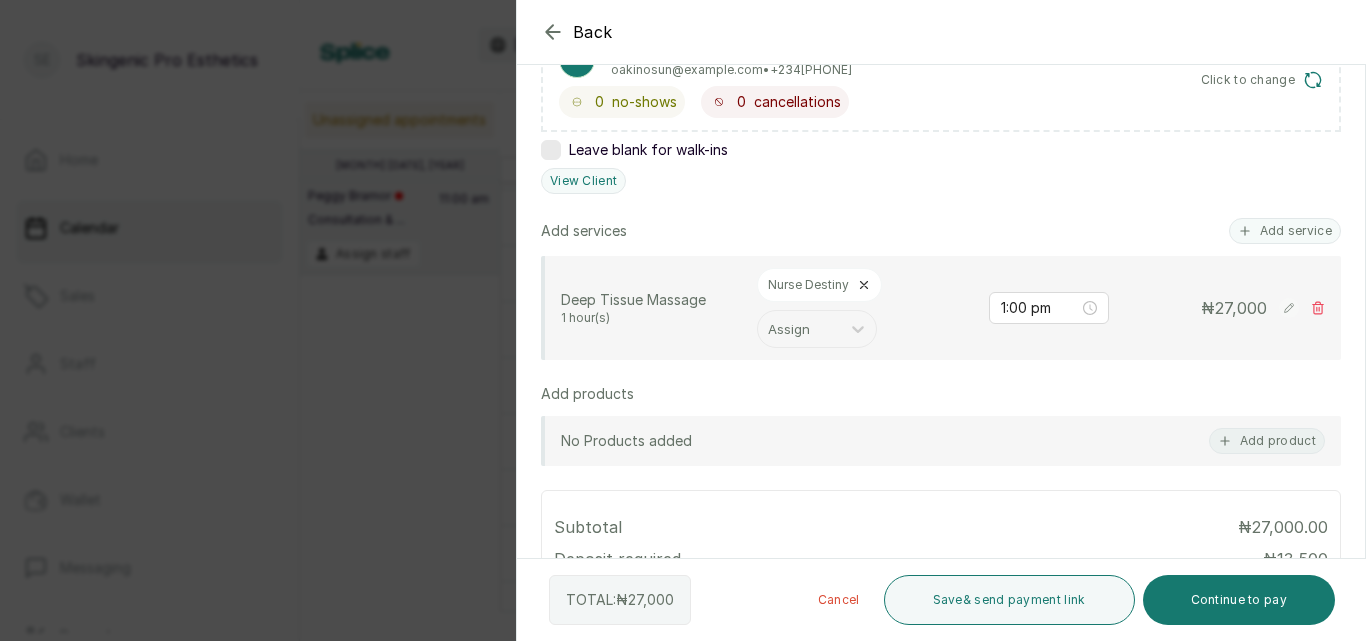 scroll, scrollTop: 383, scrollLeft: 0, axis: vertical 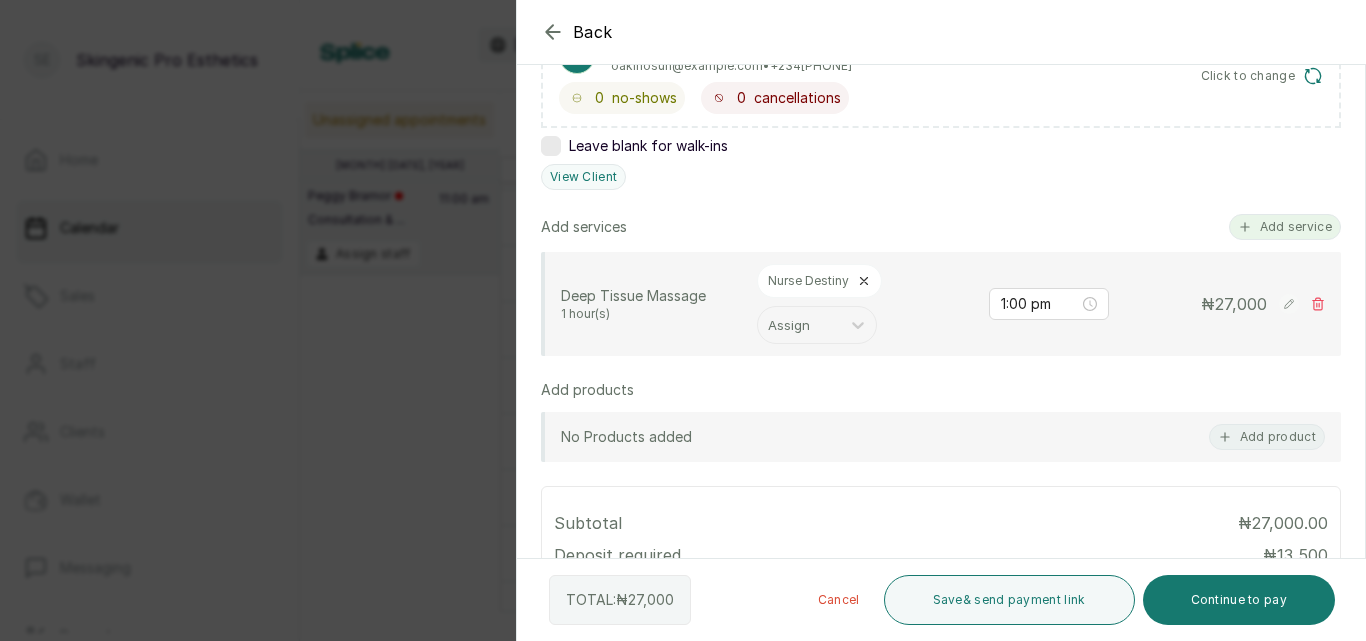 click on "Add service" at bounding box center (1285, 227) 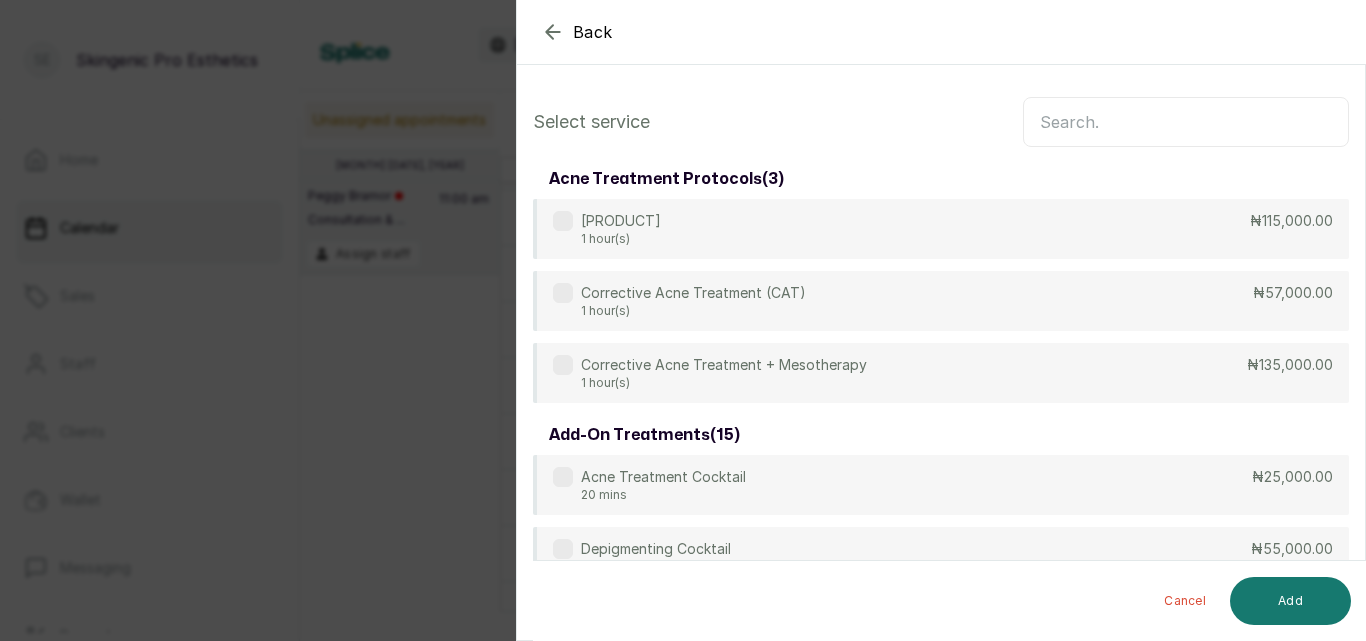 click at bounding box center (1186, 122) 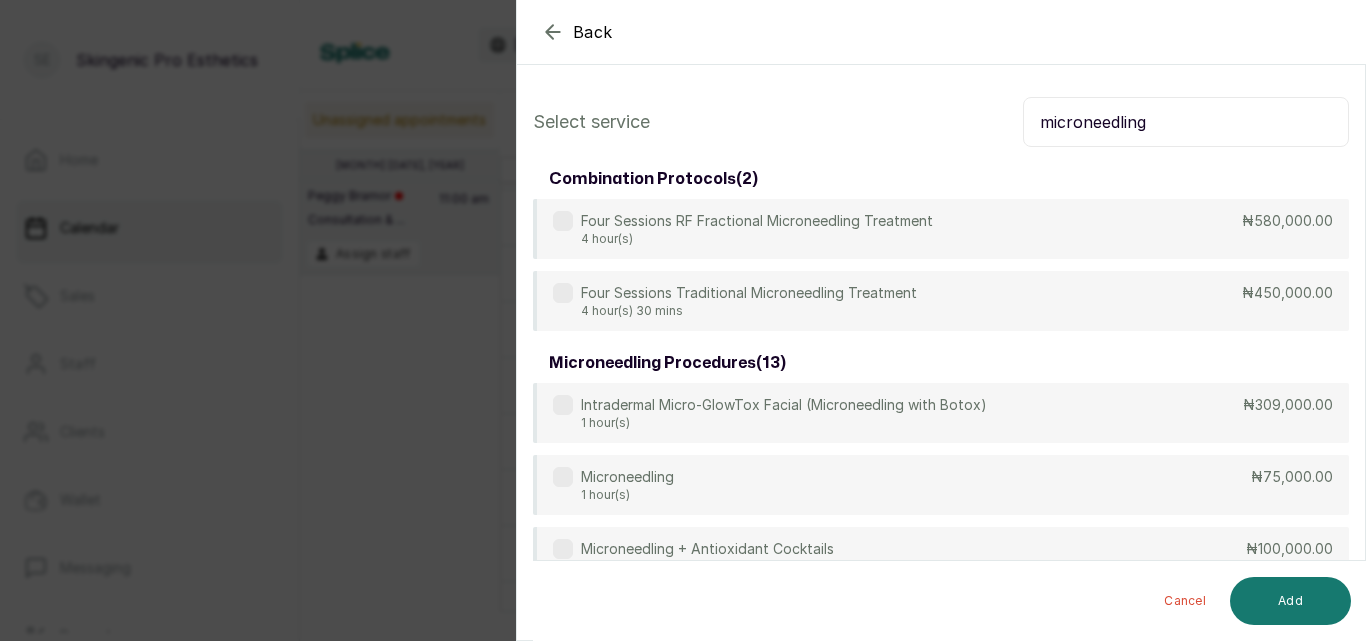 type on "microneedling" 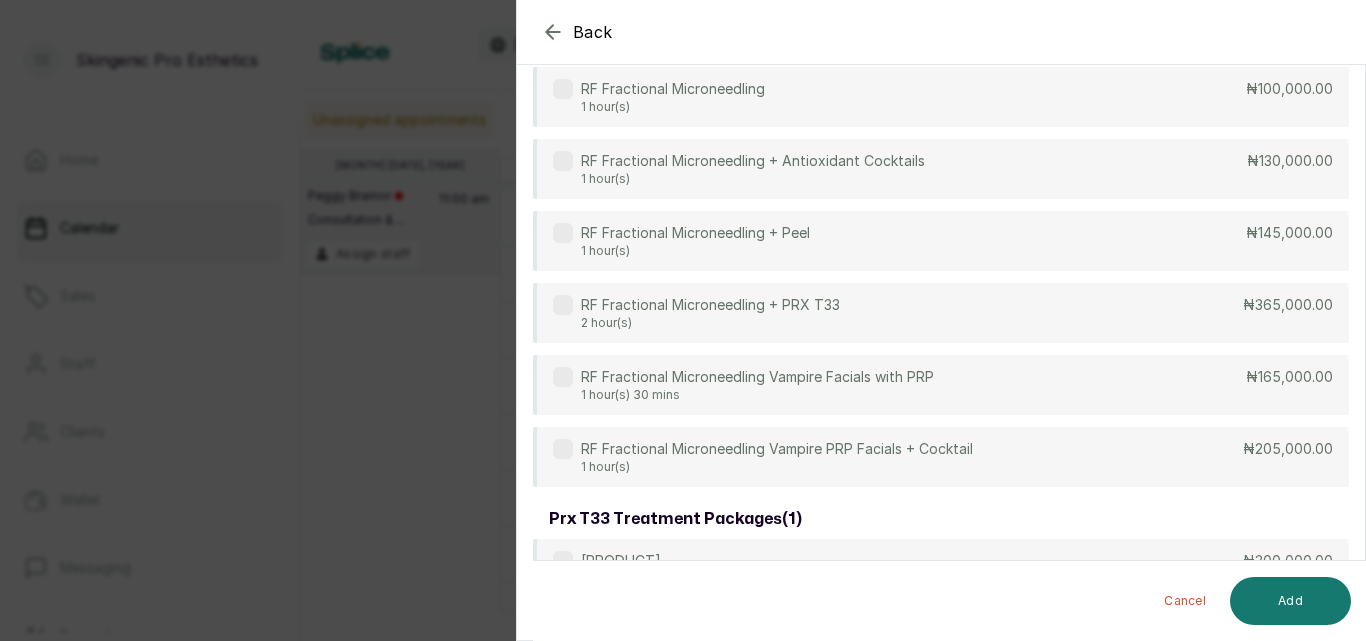 scroll, scrollTop: 835, scrollLeft: 0, axis: vertical 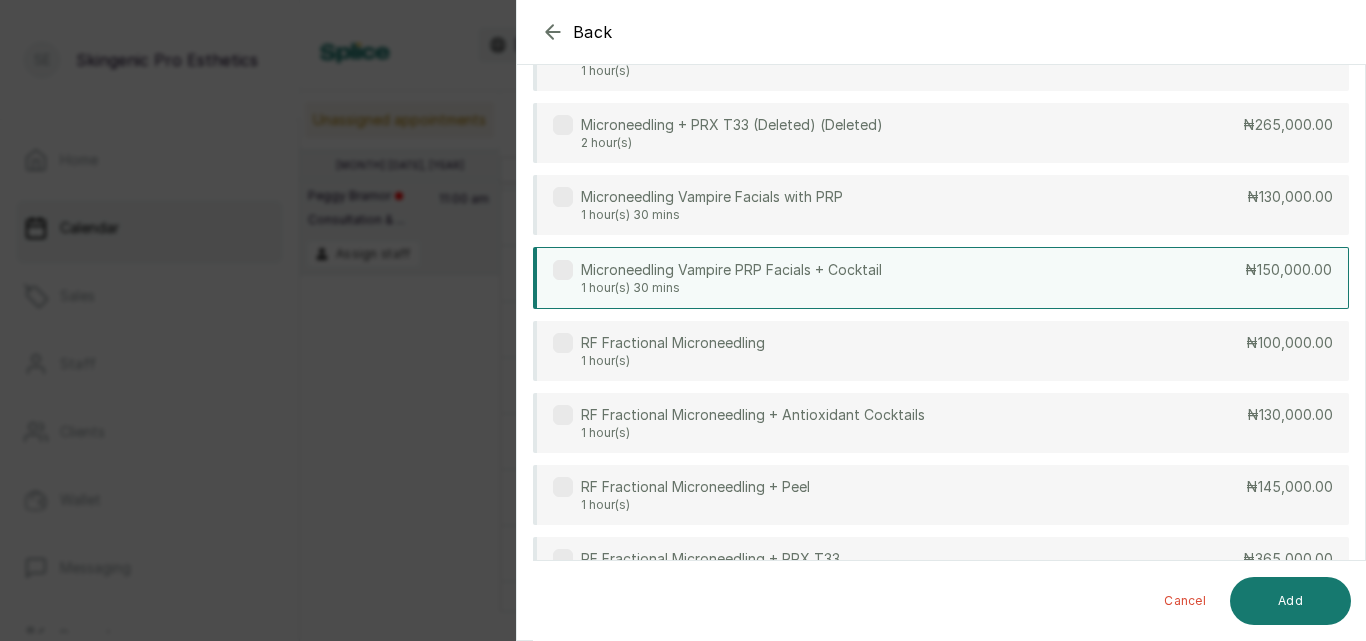 drag, startPoint x: 1365, startPoint y: 261, endPoint x: 1309, endPoint y: 264, distance: 56.0803 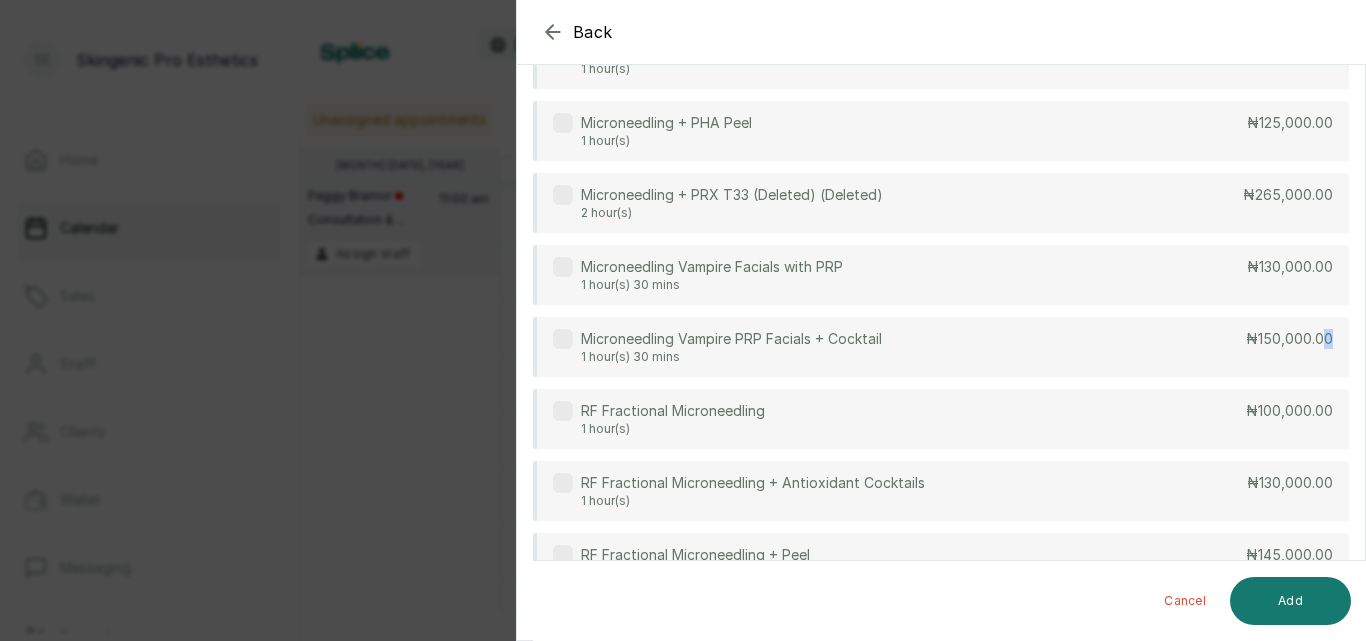 scroll, scrollTop: 495, scrollLeft: 0, axis: vertical 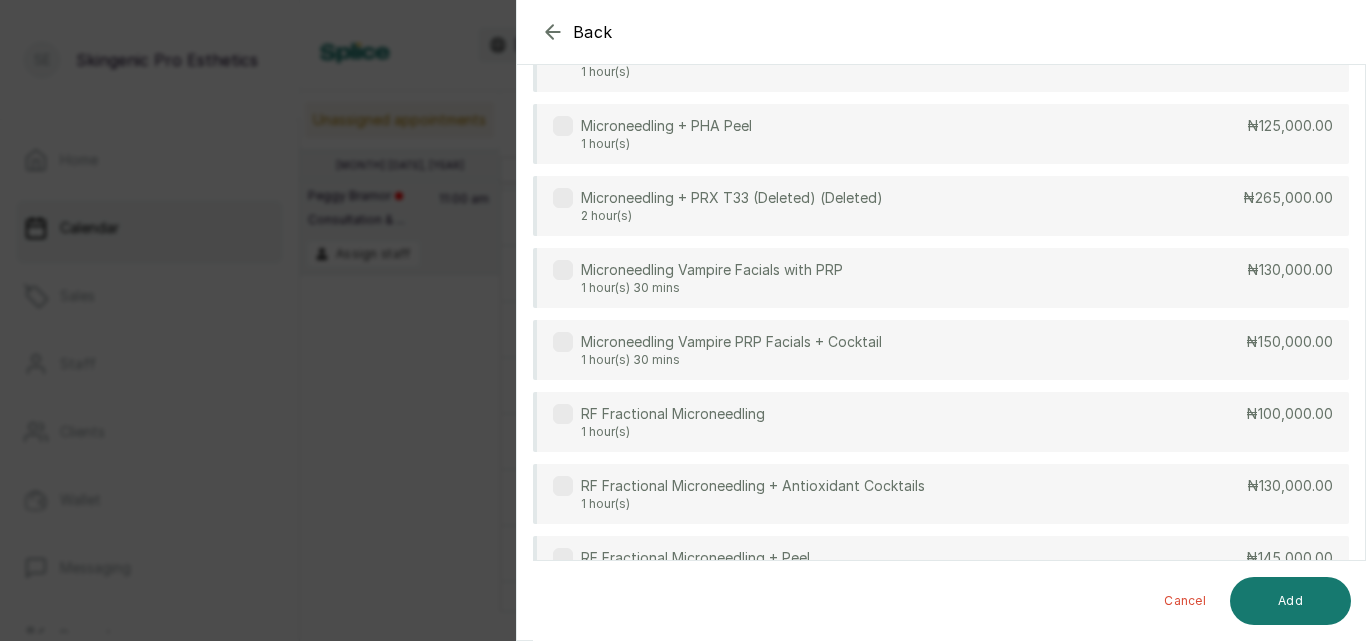 click on "Back Add Appointment Select service microneedling combination protocols  ( 2 ) Four Sessions RF Fractional Microneedling Treatment  4 hour(s) ₦580,000.00 Four Sessions Traditional Microneedling Treatment 4 hour(s) 30 mins ₦450,000.00 microneedling procedures  ( 13 ) Intradermal Micro-GlowTox Facial (Microneedling with Botox) 1 hour(s) ₦309,000.00 Microneedling 1 hour(s) ₦75,000.00 Microneedling + Antioxidant Cocktails  1 hour(s) ₦100,000.00 Microneedling + PHA Peel 1 hour(s) ₦125,000.00 Microneedling + PRX T33 (Deleted) (Deleted) 2 hour(s) ₦265,000.00 Microneedling Vampire Facials with PRP 1 hour(s) 30 mins ₦130,000.00 Microneedling Vampire PRP Facials  + Cocktail 1 hour(s) 30 mins ₦150,000.00 RF Fractional Microneedling 1 hour(s) ₦100,000.00 RF Fractional Microneedling + Antioxidant Cocktails  1 hour(s) ₦130,000.00 RF Fractional Microneedling + Peel 1 hour(s) ₦145,000.00 RF Fractional Microneedling + PRX T33 2 hour(s) ₦365,000.00 1 hour(s) 30 mins ₦165,000.00 1 hour(s)  ( 1 )" at bounding box center (941, 320) 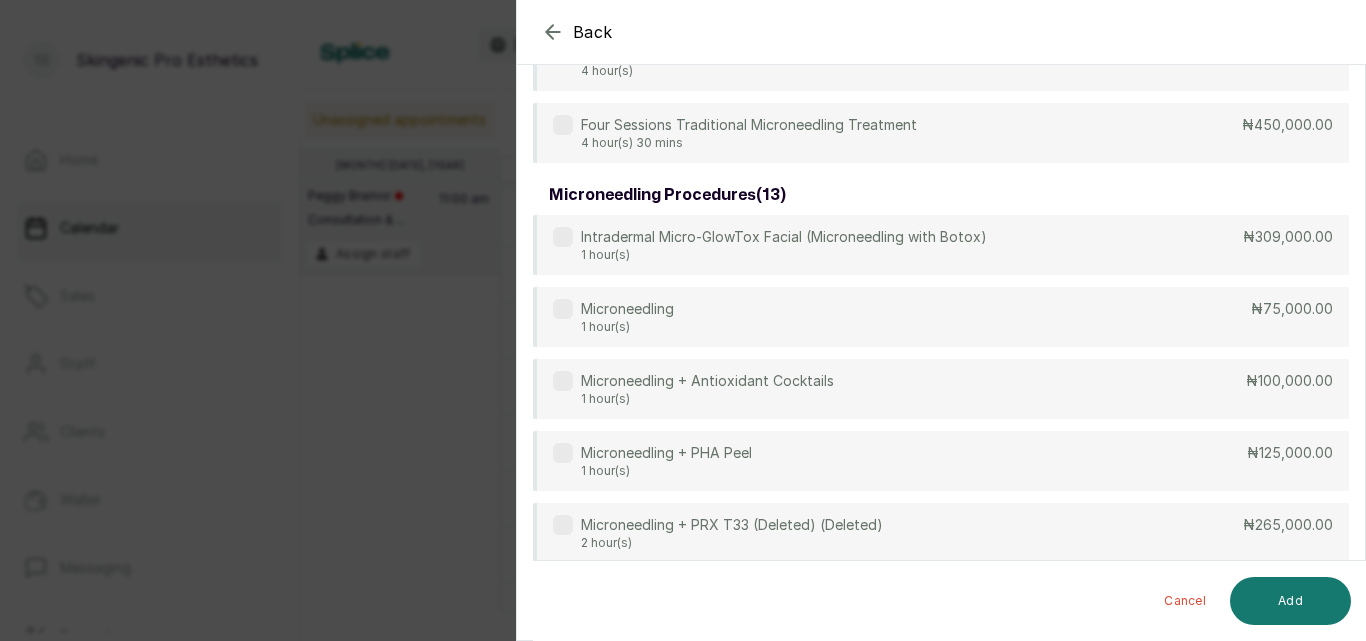 scroll, scrollTop: 184, scrollLeft: 0, axis: vertical 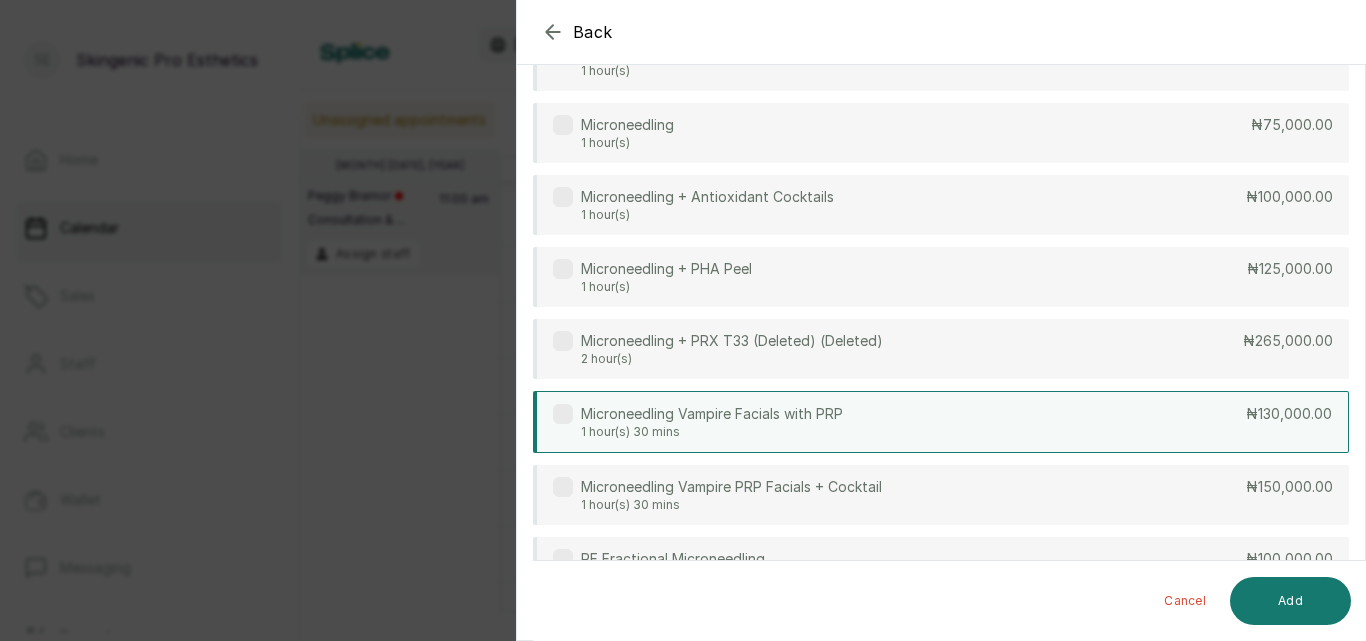 click on "Microneedling Vampire Facials with PRP 1 hour(s) 30 mins ₦130,000.00" at bounding box center (941, 422) 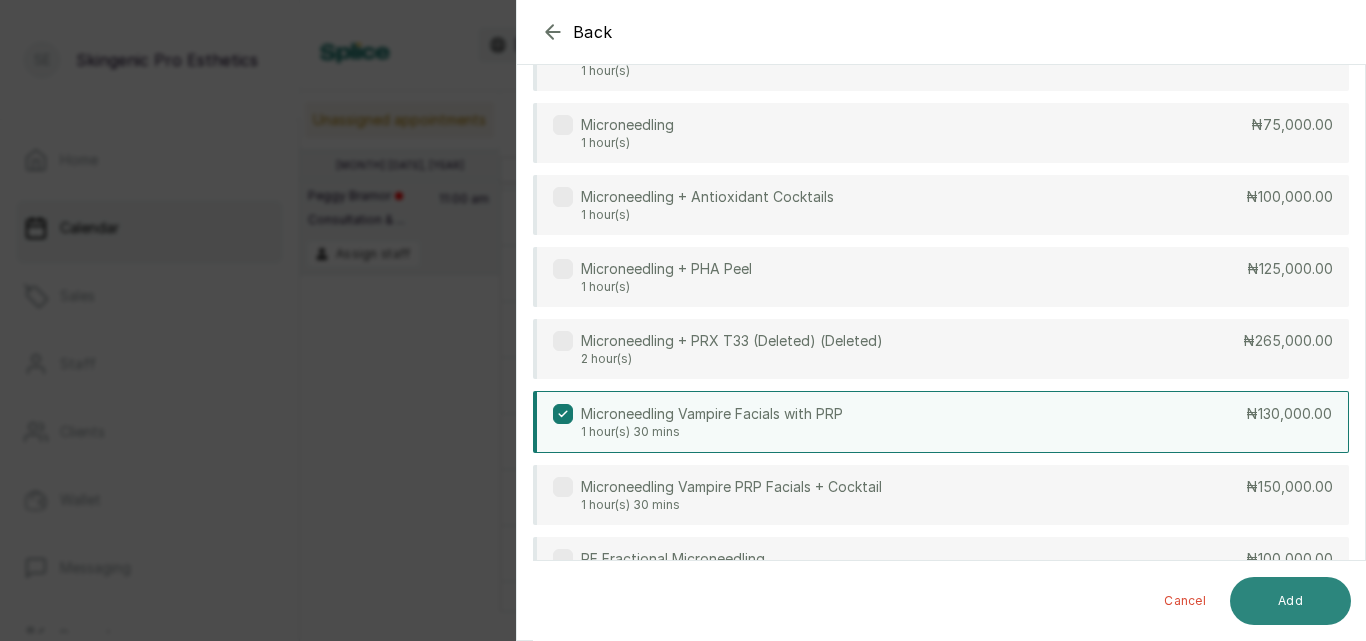 click on "Add" at bounding box center [1290, 601] 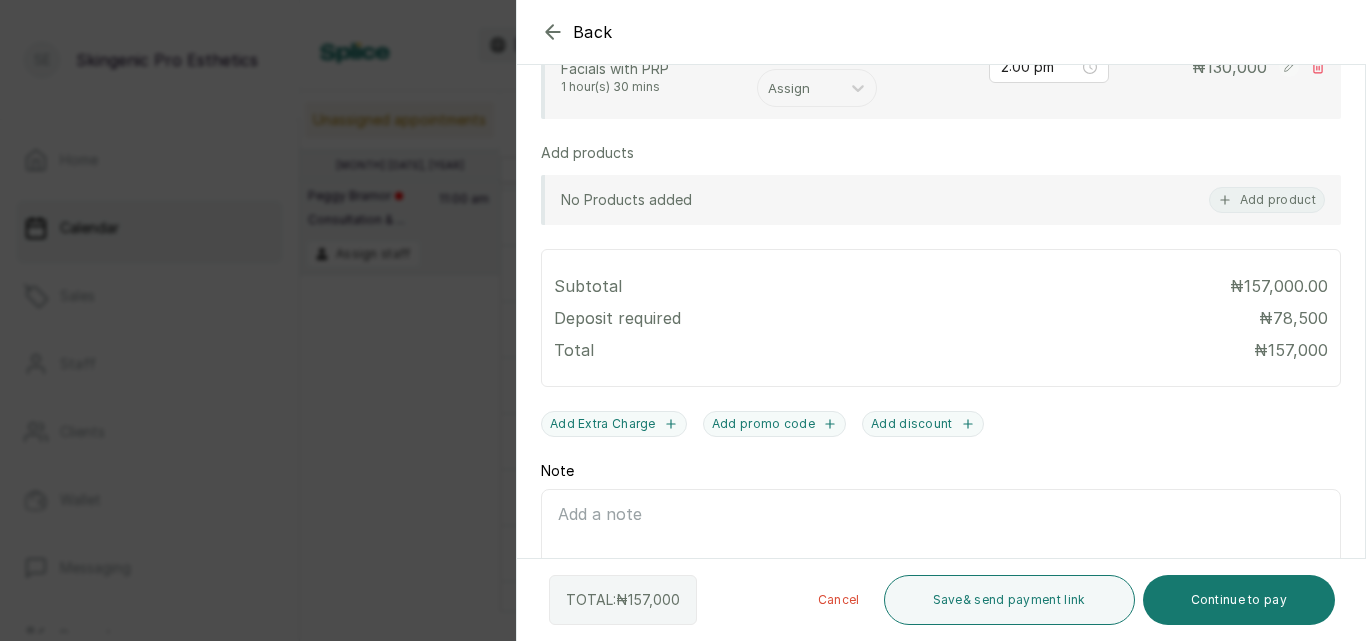 scroll, scrollTop: 760, scrollLeft: 0, axis: vertical 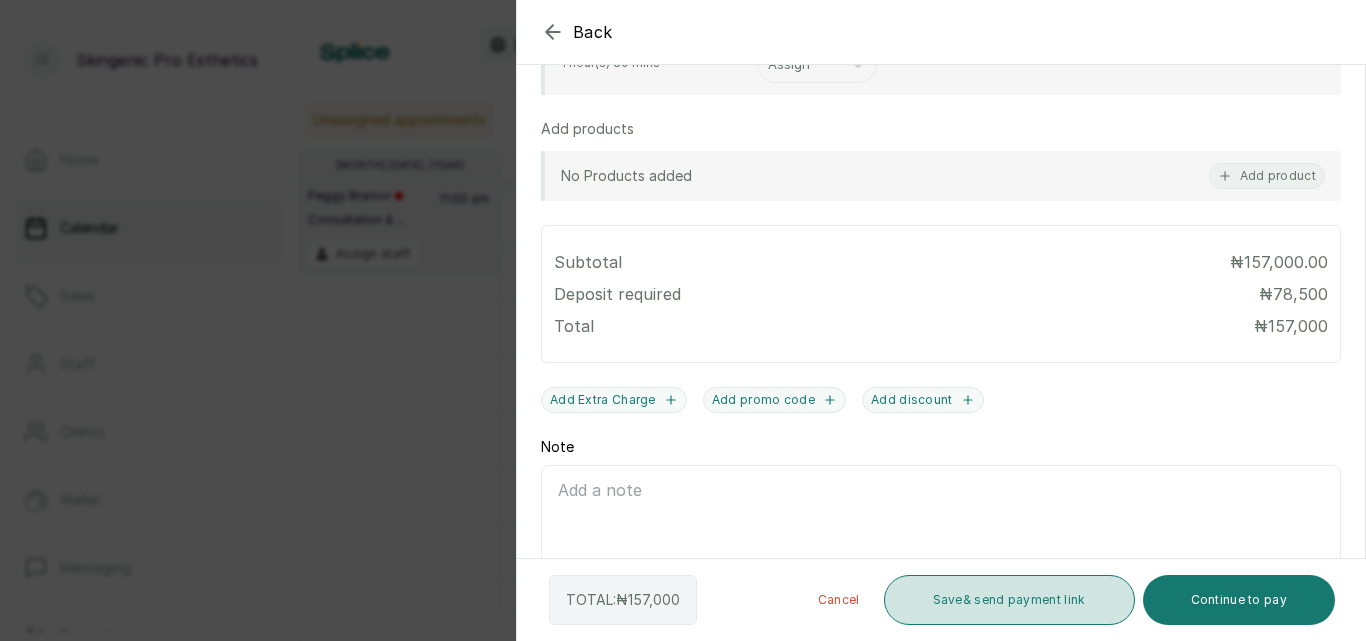 click on "Save  & send payment link" at bounding box center (1009, 600) 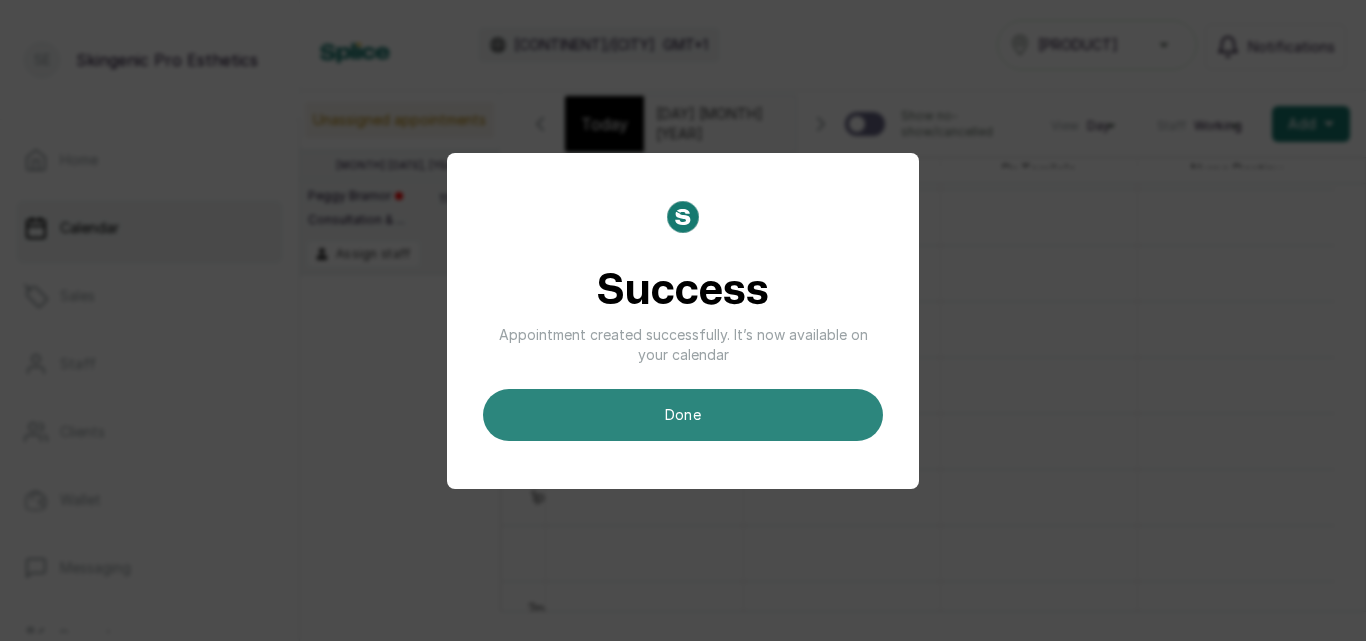 click on "done" at bounding box center (683, 415) 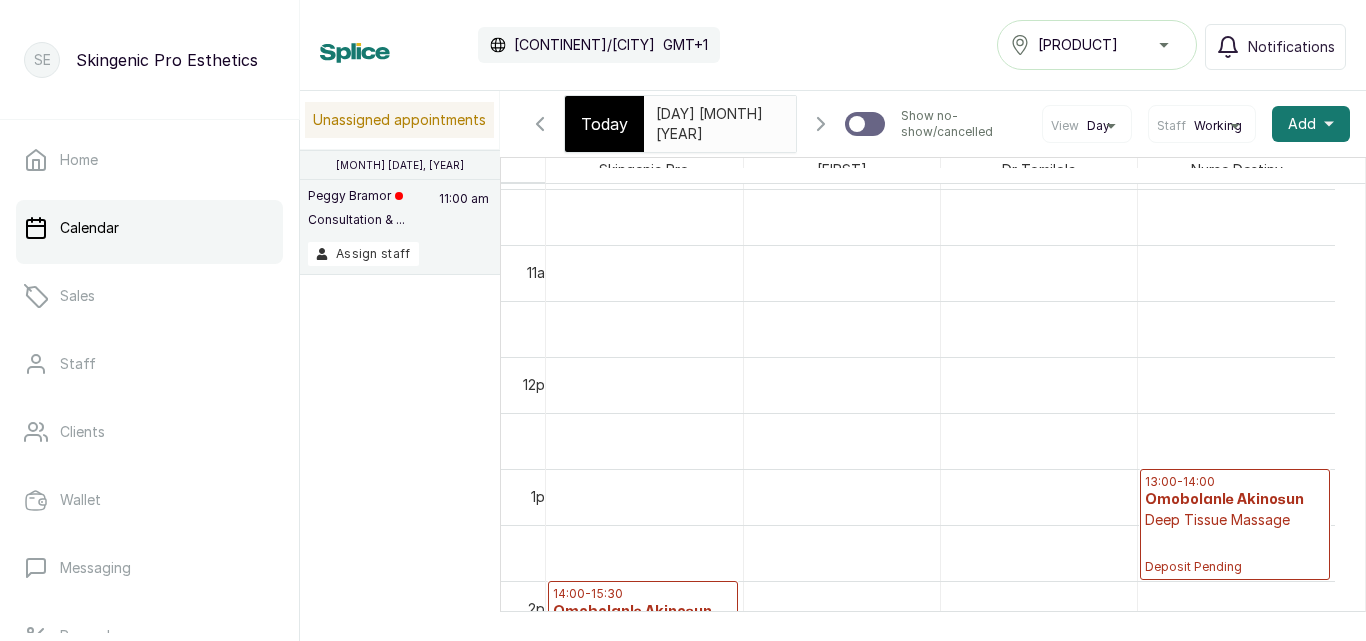 scroll, scrollTop: 1227, scrollLeft: 0, axis: vertical 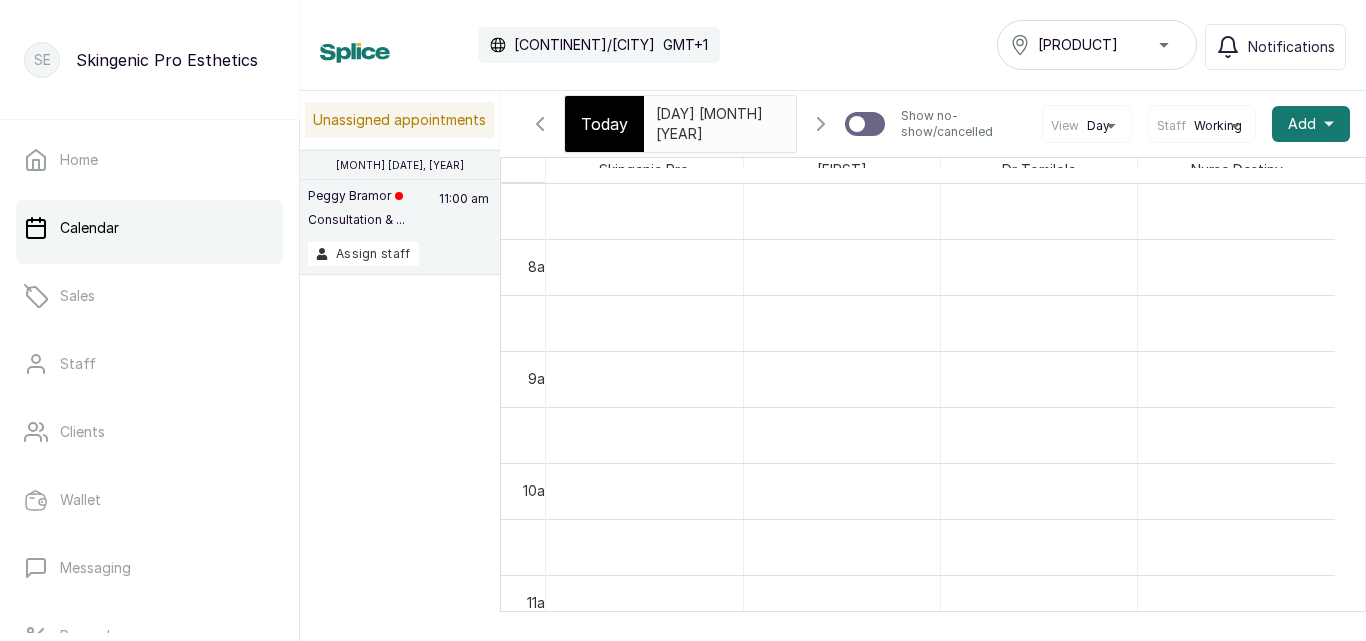 click 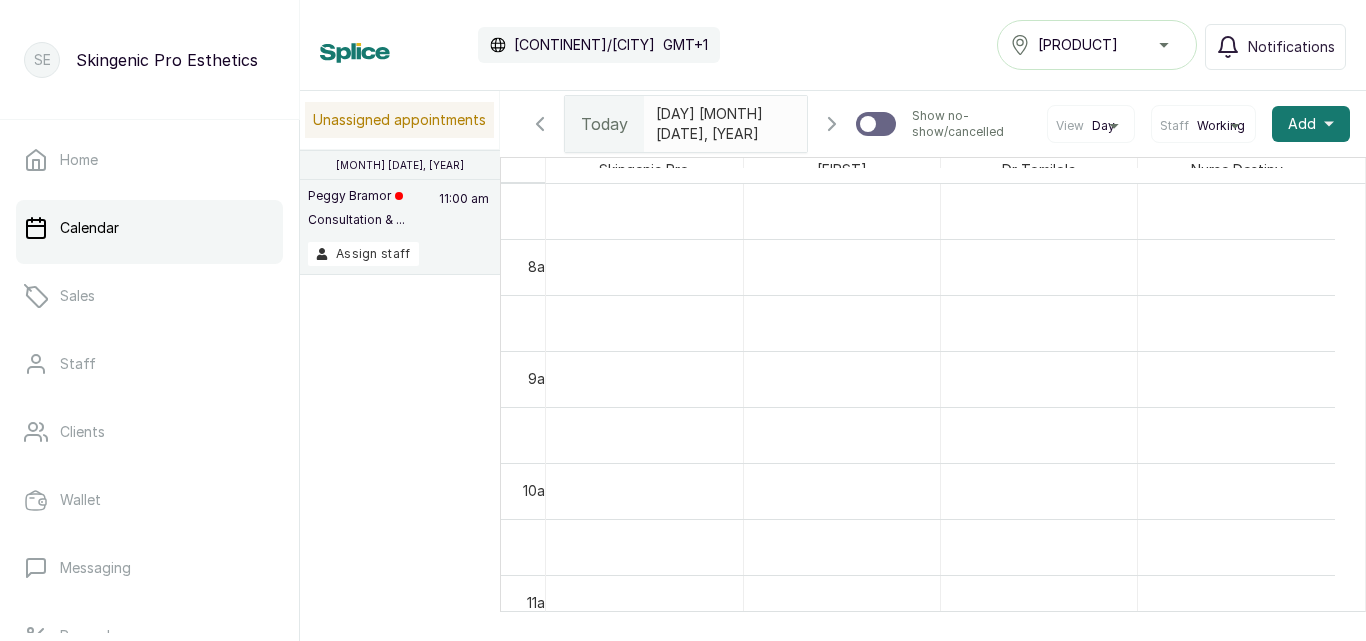 scroll, scrollTop: 673, scrollLeft: 0, axis: vertical 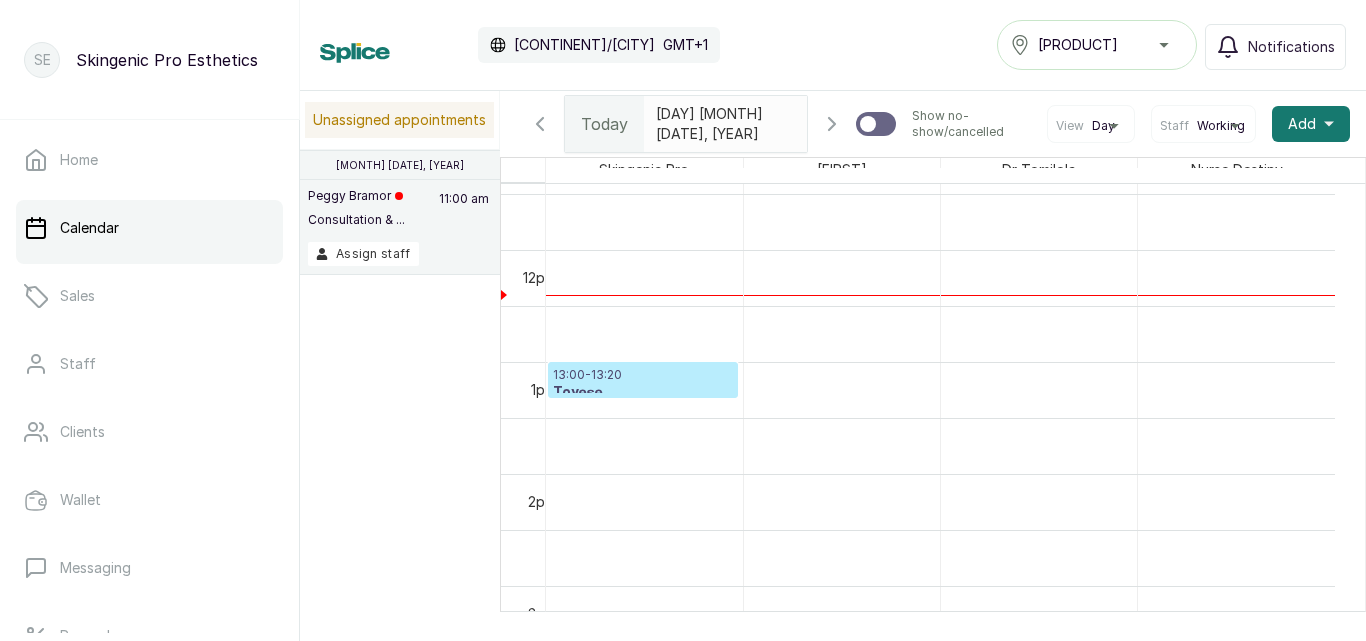click on "[TIME]  -  [TIME]" at bounding box center [643, 375] 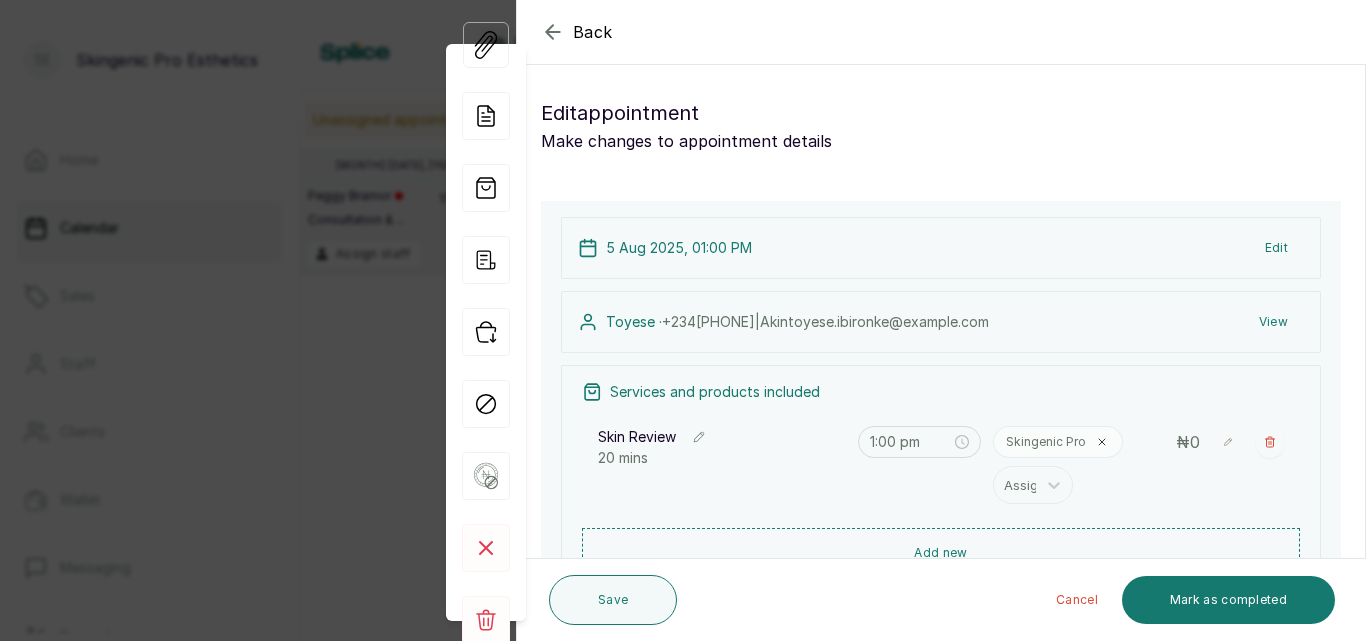 click 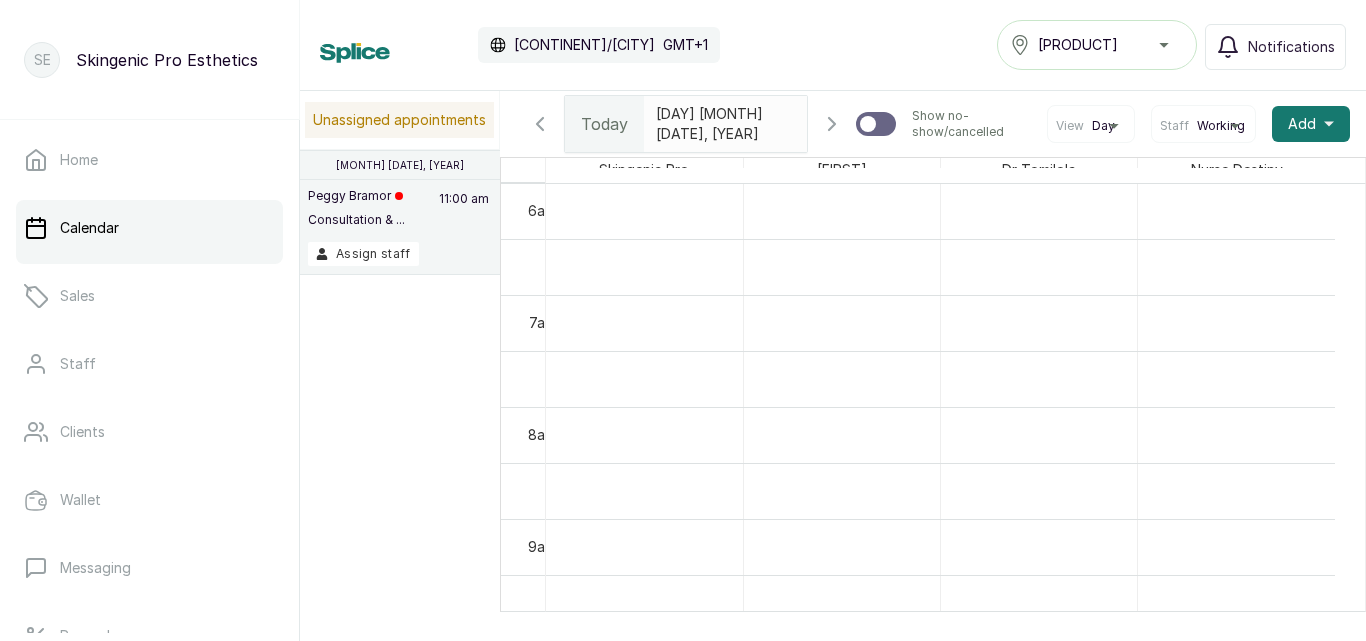 scroll, scrollTop: 734, scrollLeft: 0, axis: vertical 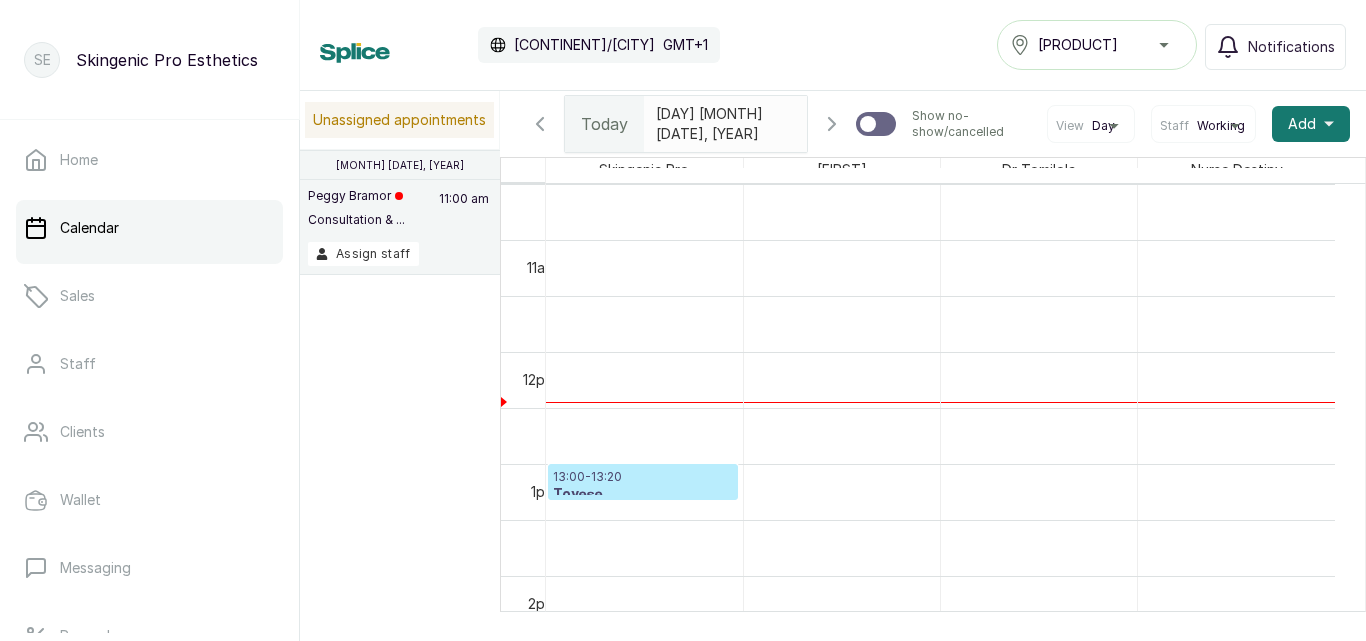 click on "[TIME]  -  [TIME] [FIRST] [PRODUCT] Confirmed" at bounding box center [643, 482] 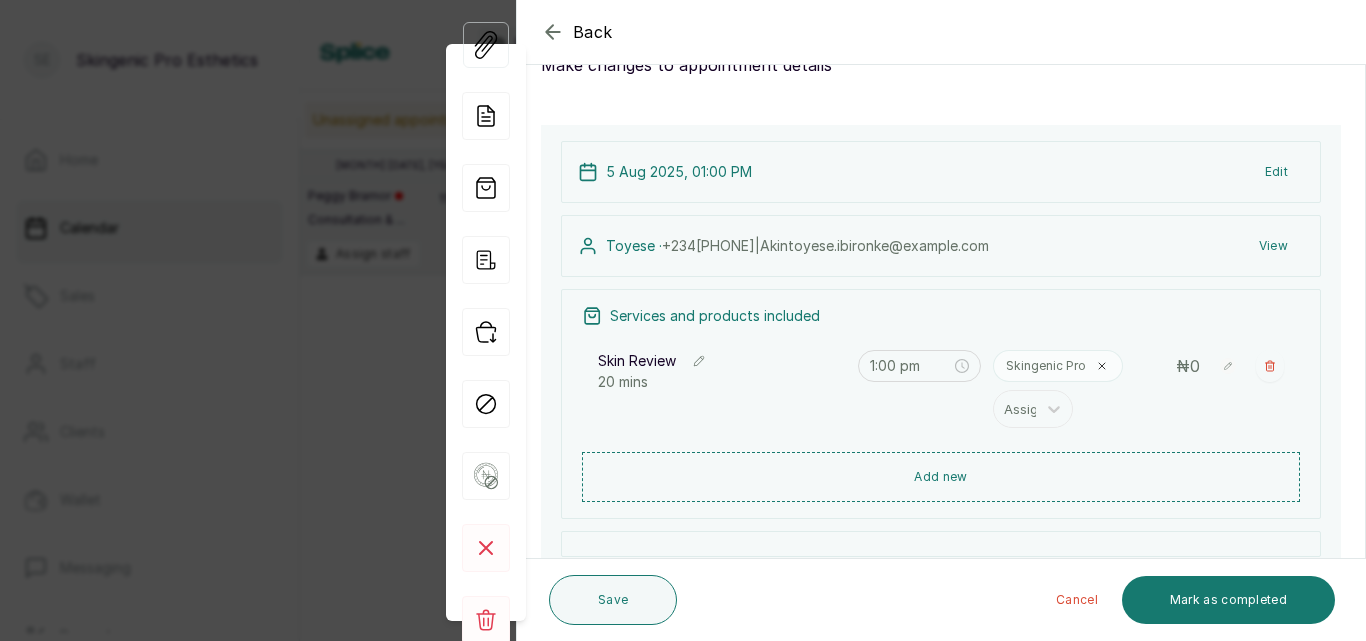 scroll, scrollTop: 93, scrollLeft: 0, axis: vertical 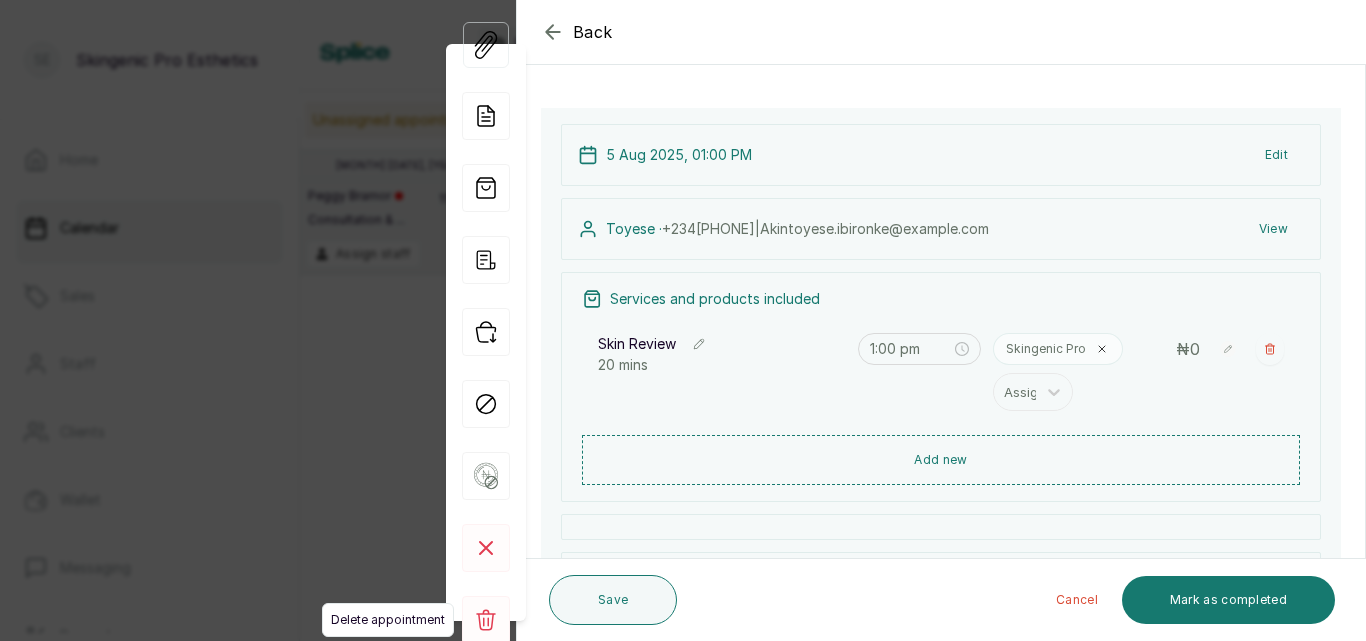 click 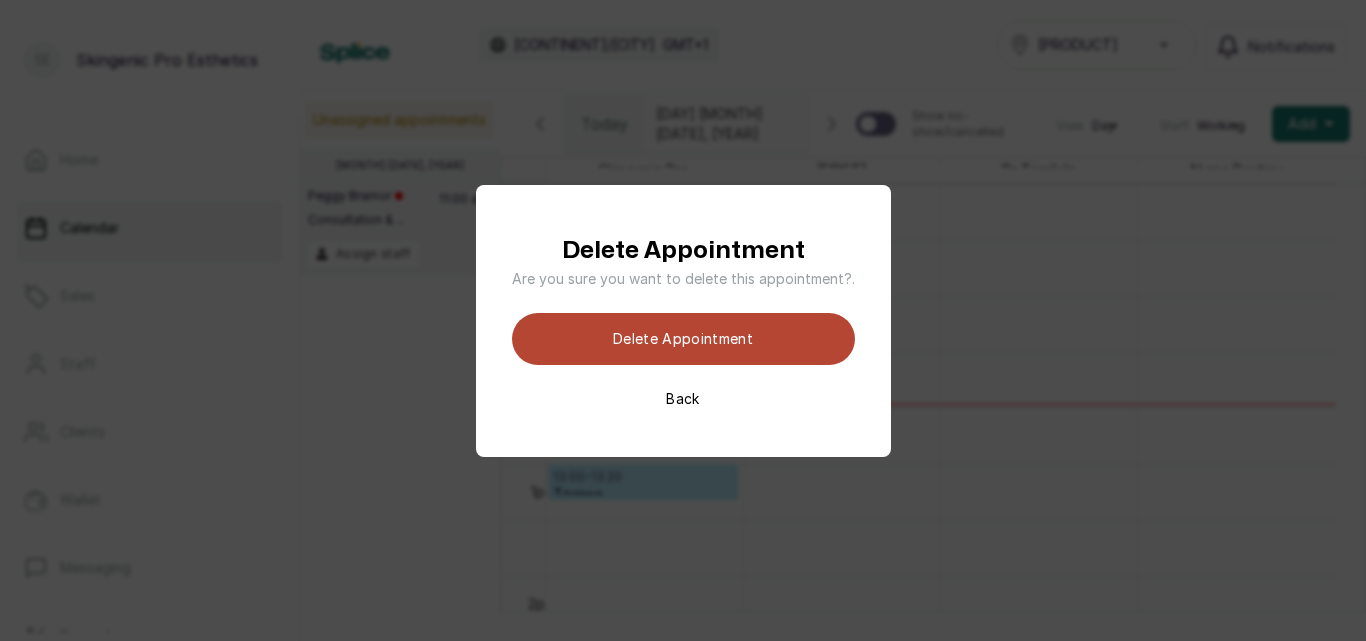 click on "Delete appointment" at bounding box center (683, 339) 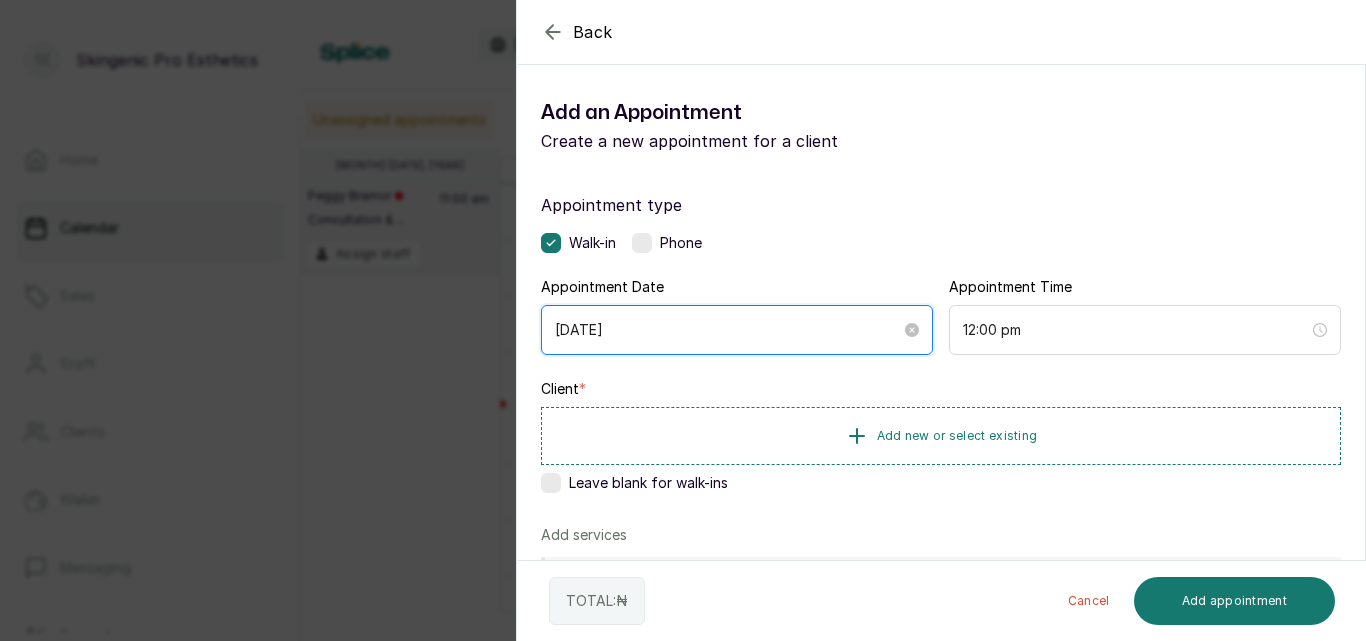 click on "[DATE]" at bounding box center [728, 330] 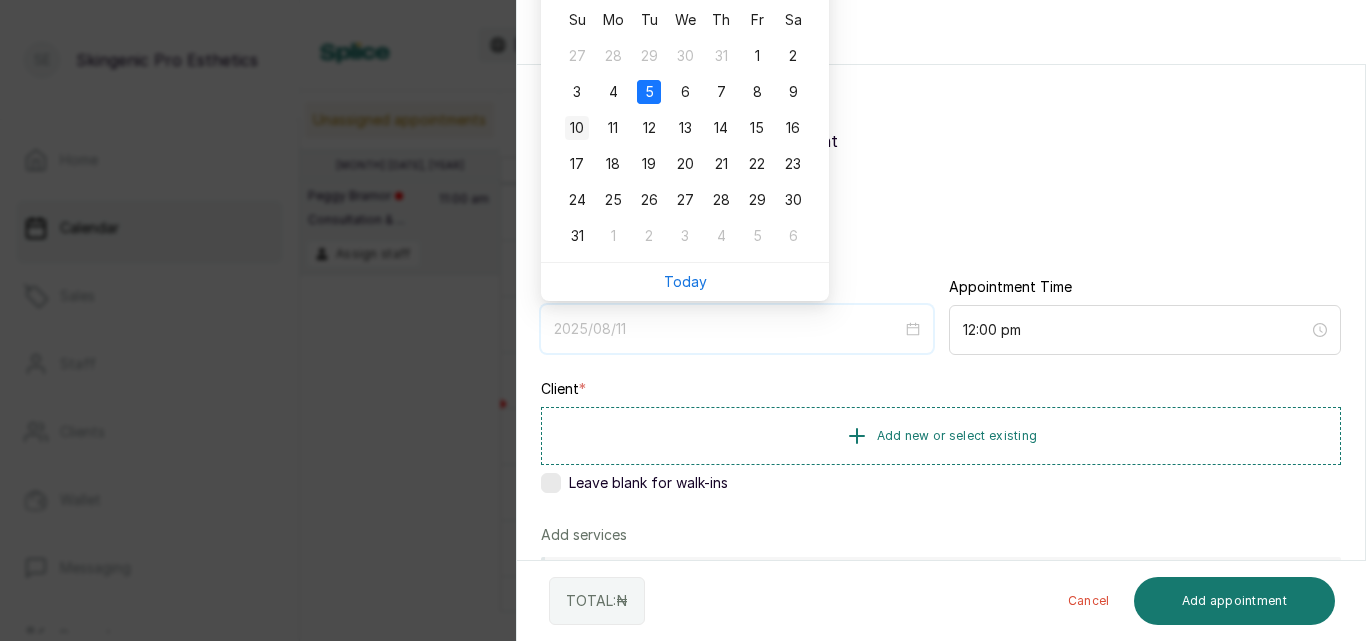type on "[DATE]" 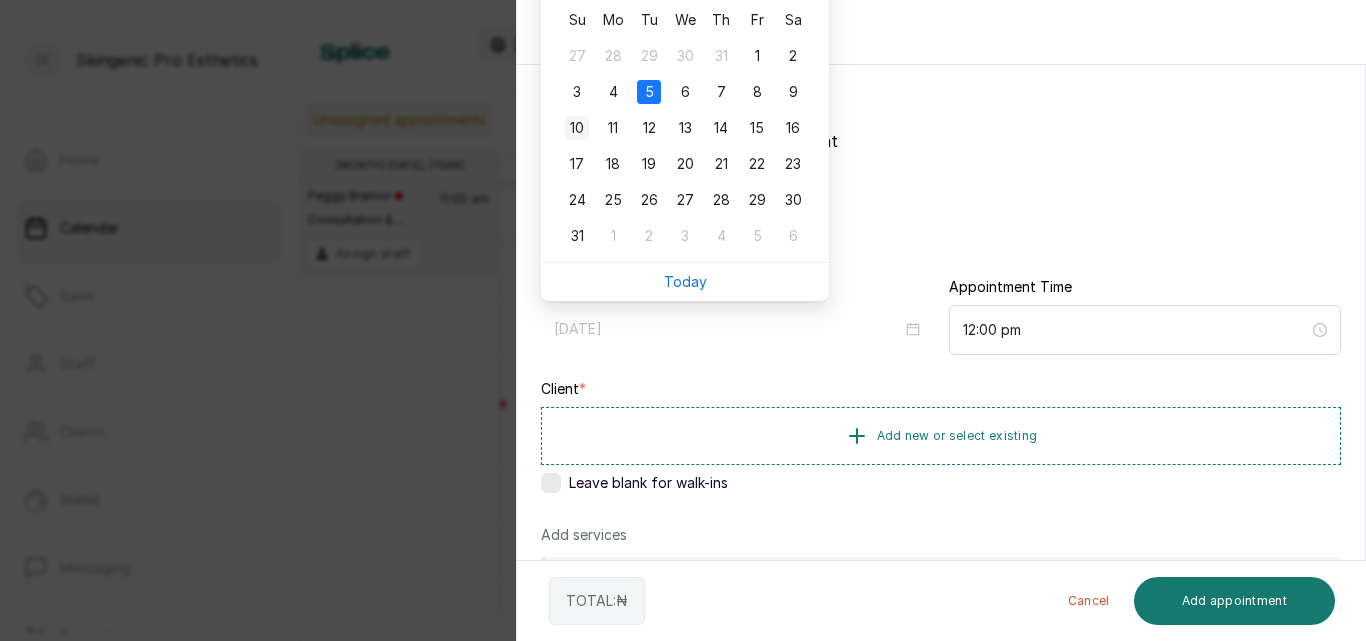 click on "10" at bounding box center [577, 128] 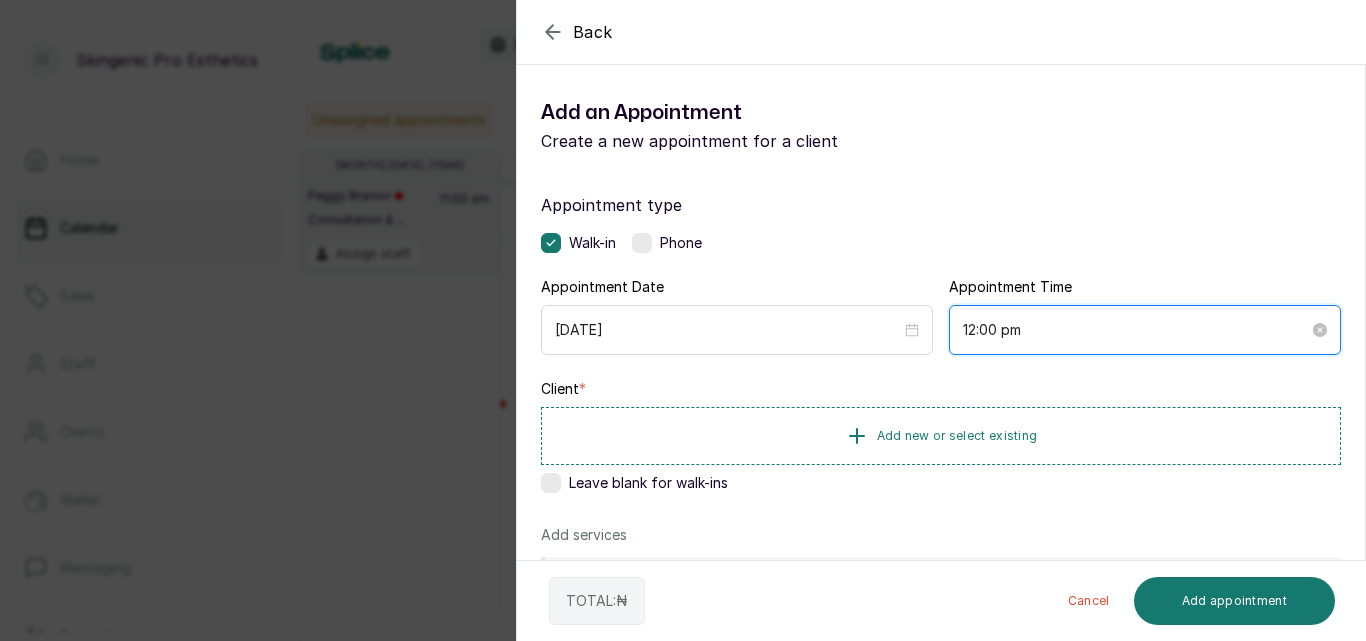 click on "12:00 pm" at bounding box center (1136, 330) 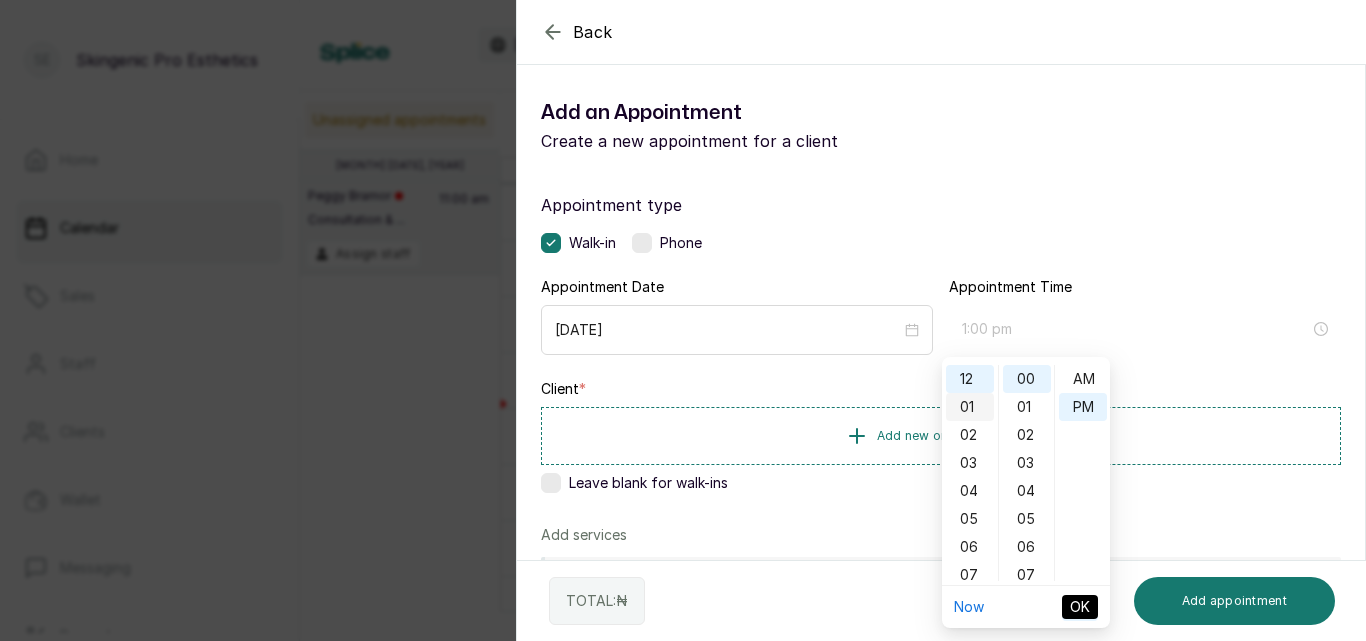 click on "01" at bounding box center [970, 407] 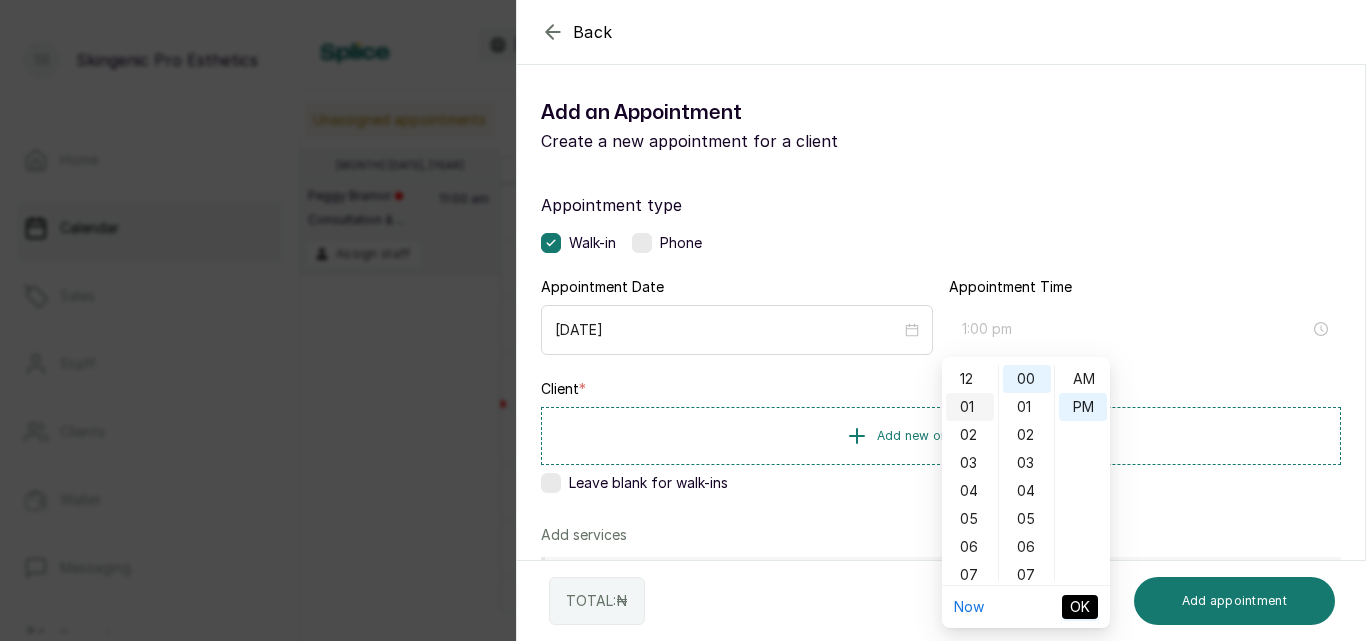 scroll, scrollTop: 28, scrollLeft: 0, axis: vertical 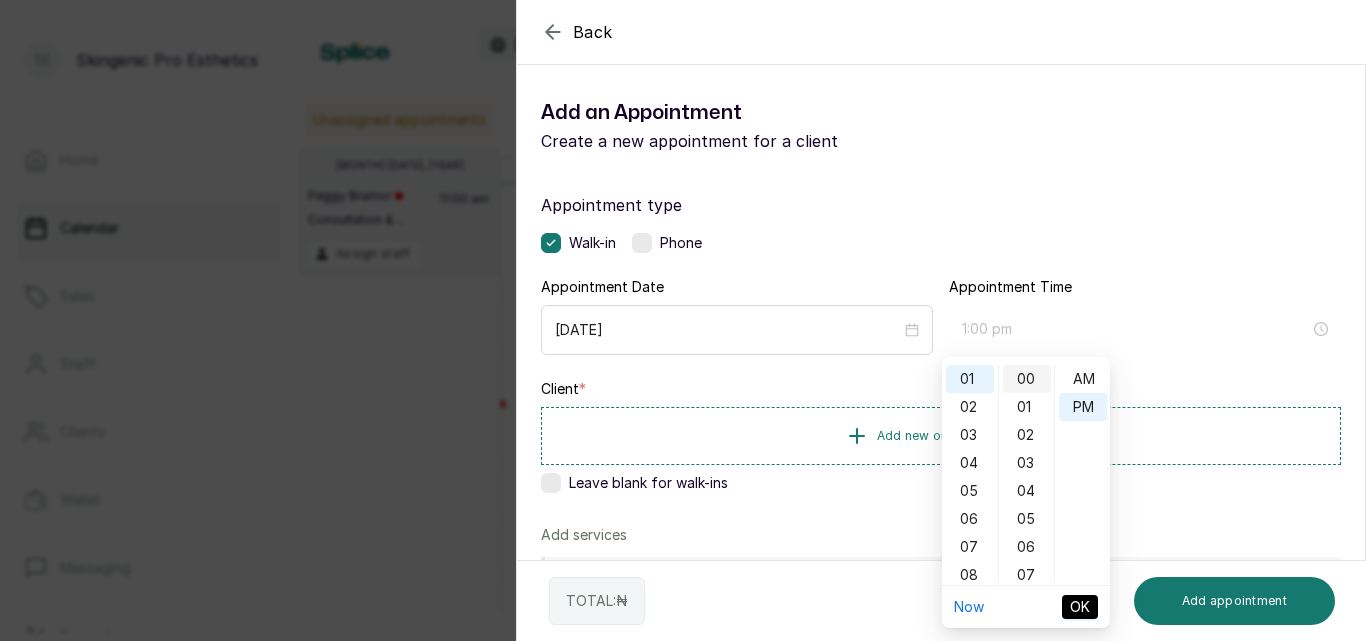 click on "00" at bounding box center (1027, 379) 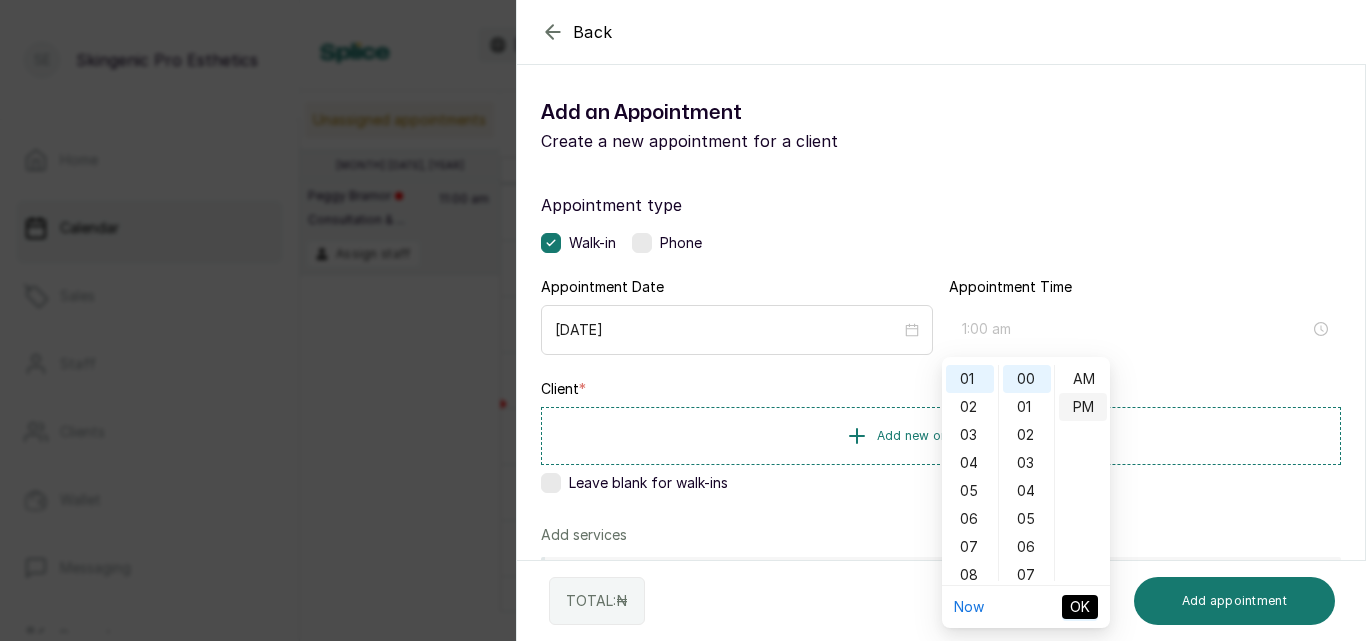 type on "1:00 pm" 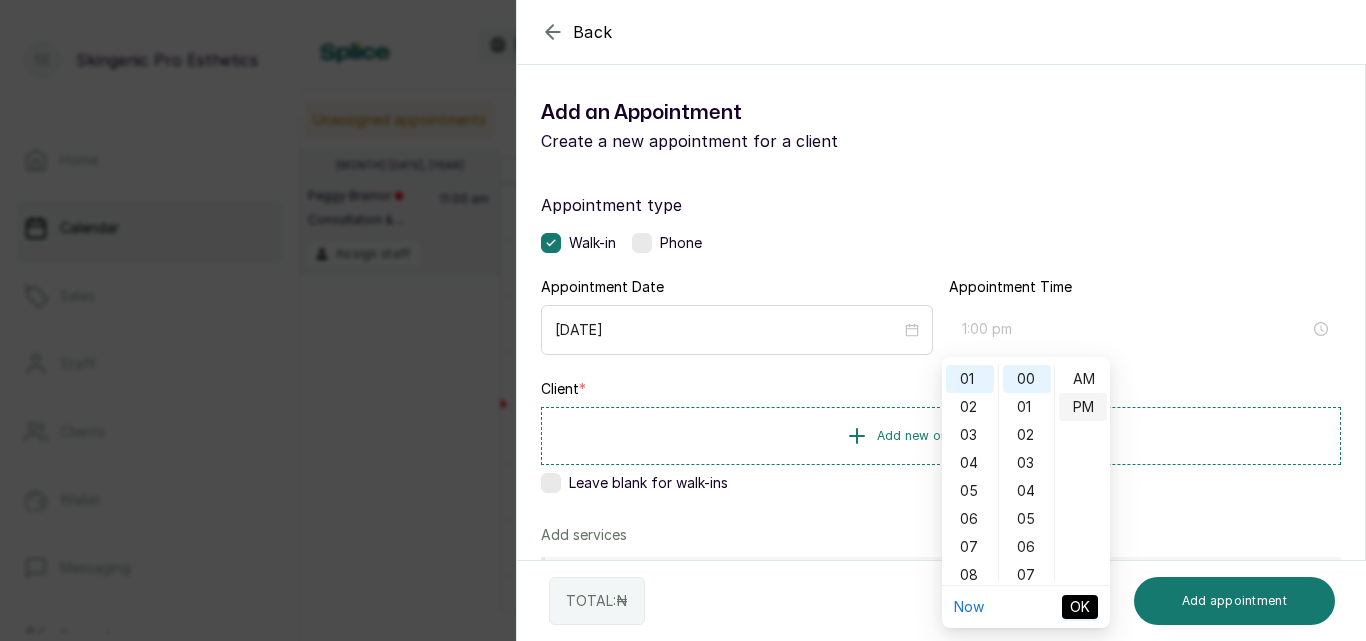 click on "PM" at bounding box center [1083, 407] 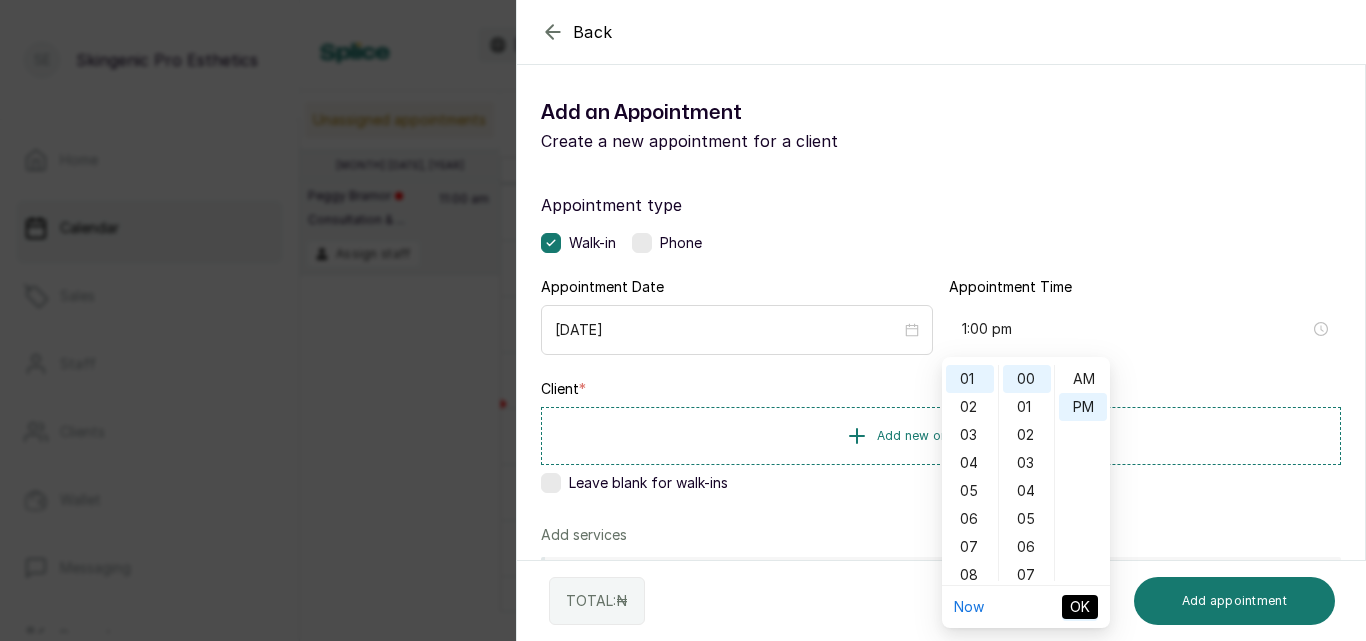 click on "OK" at bounding box center [1080, 607] 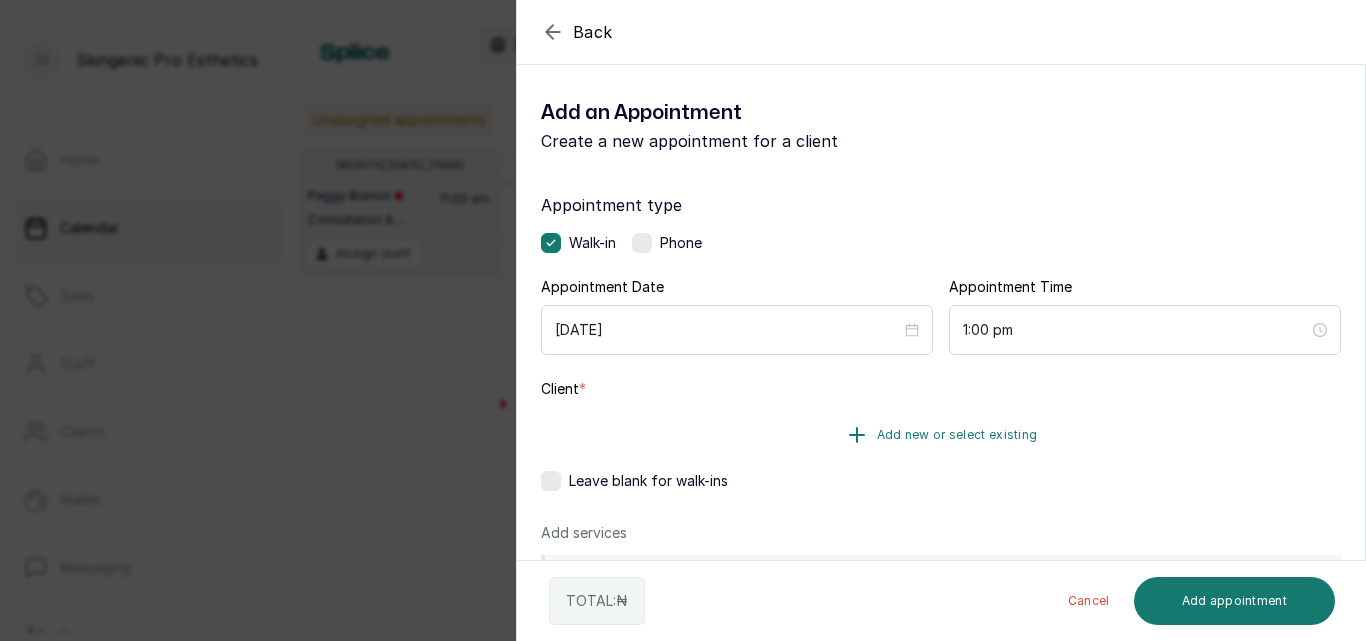 click on "Add new or select existing" at bounding box center (957, 435) 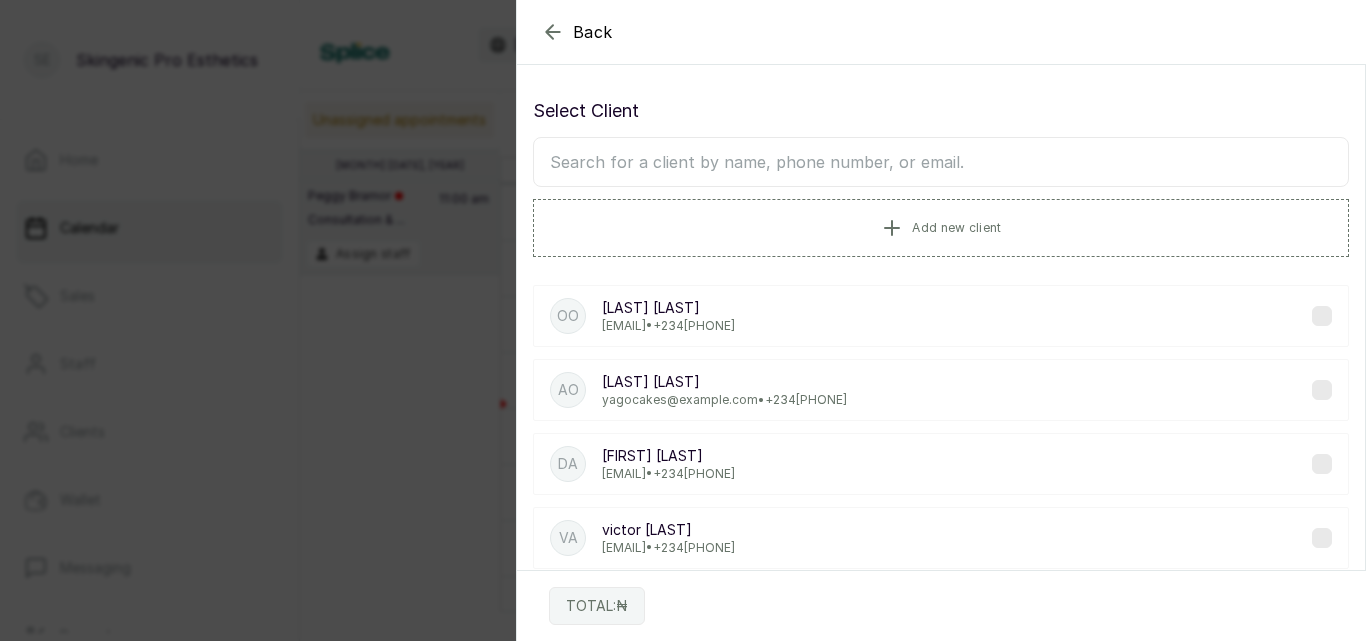 click at bounding box center (941, 162) 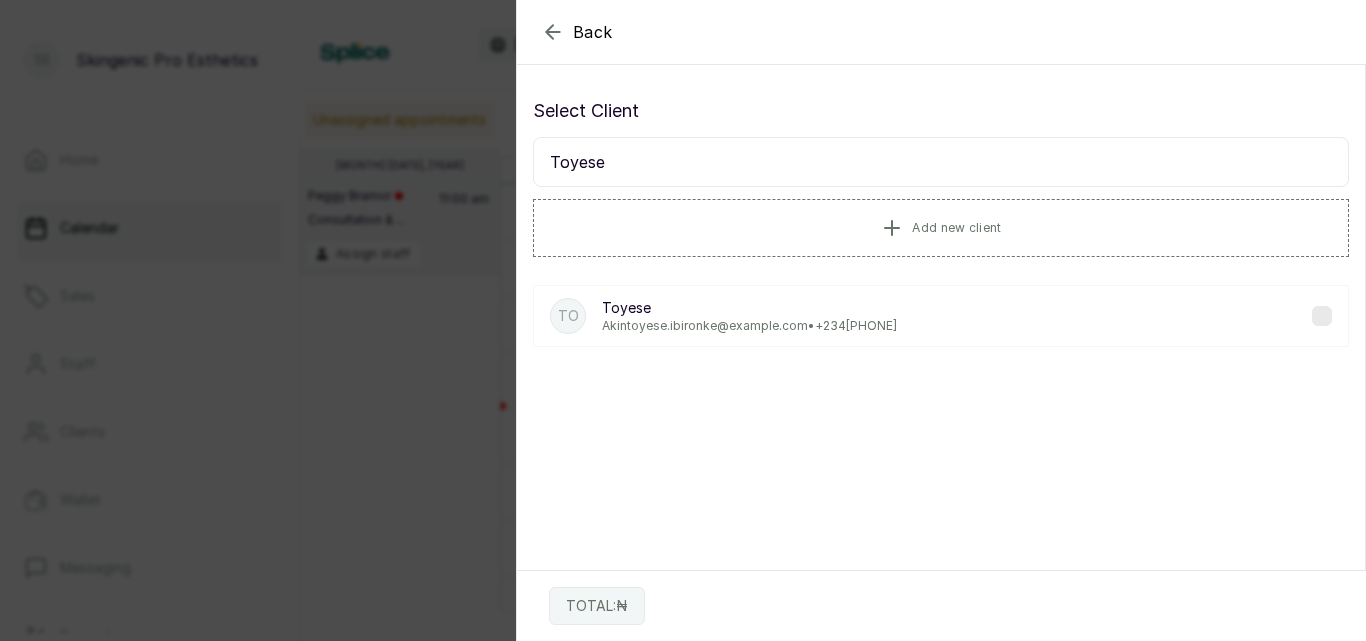 type on "Toyese" 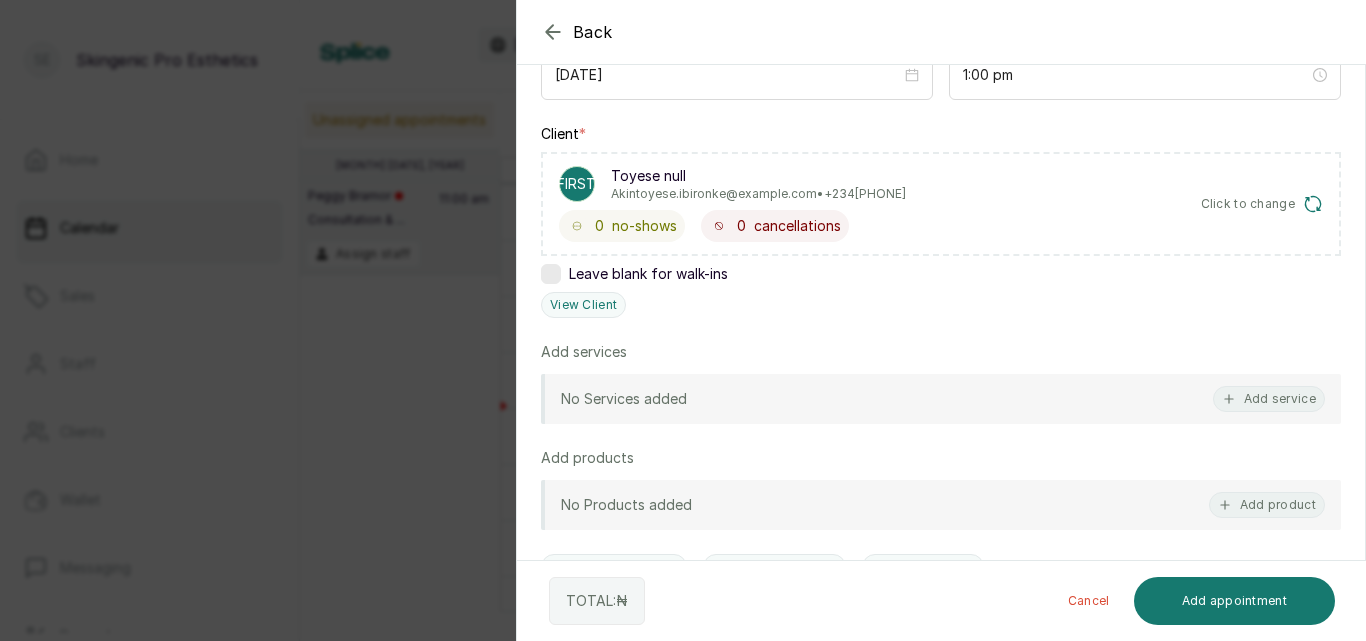 scroll, scrollTop: 259, scrollLeft: 0, axis: vertical 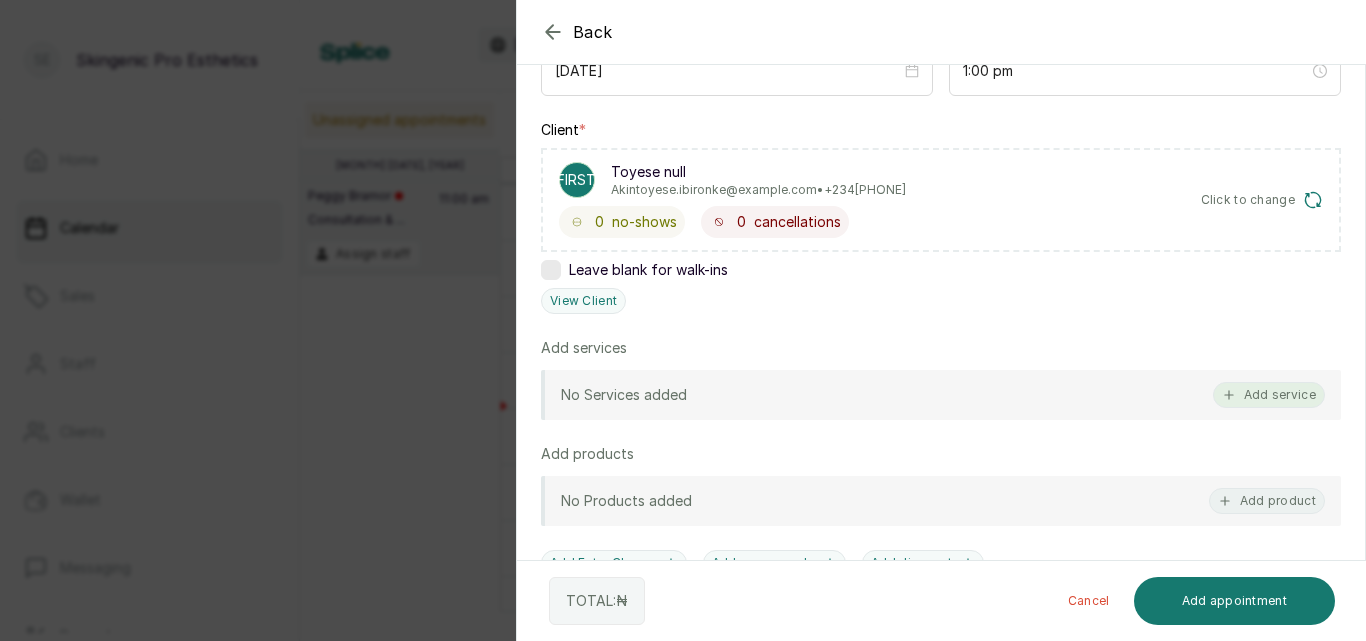 click on "Add service" at bounding box center [1269, 395] 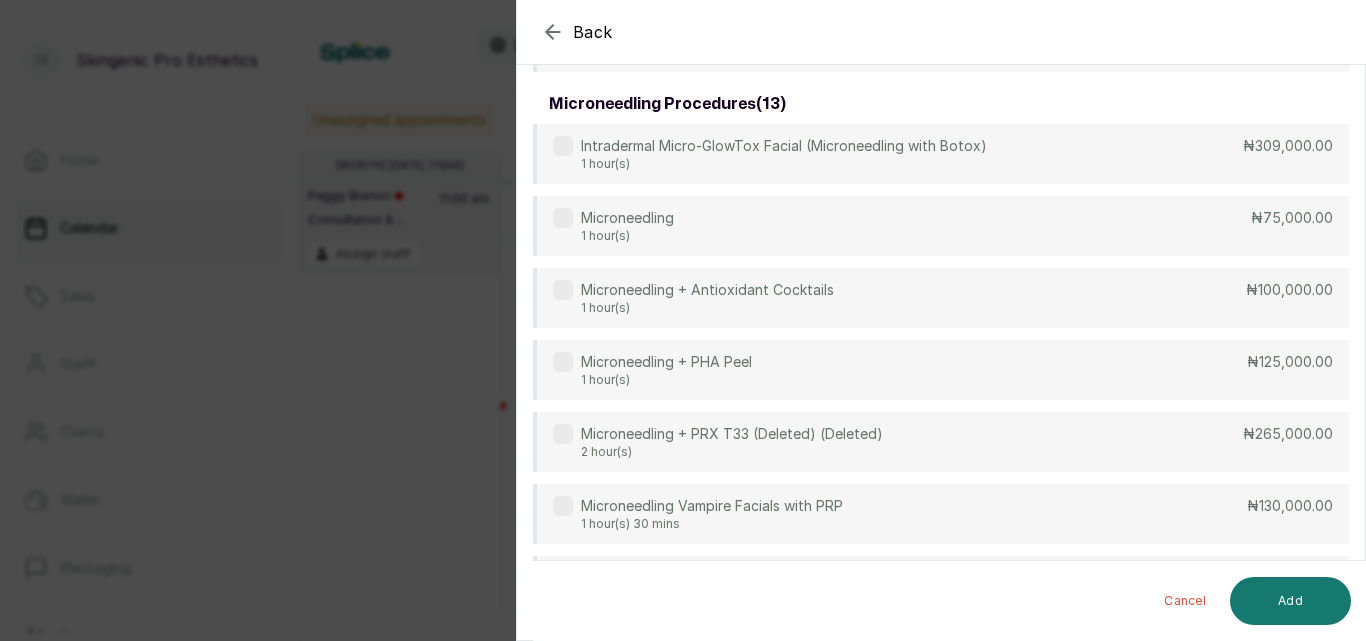 scroll, scrollTop: 80, scrollLeft: 0, axis: vertical 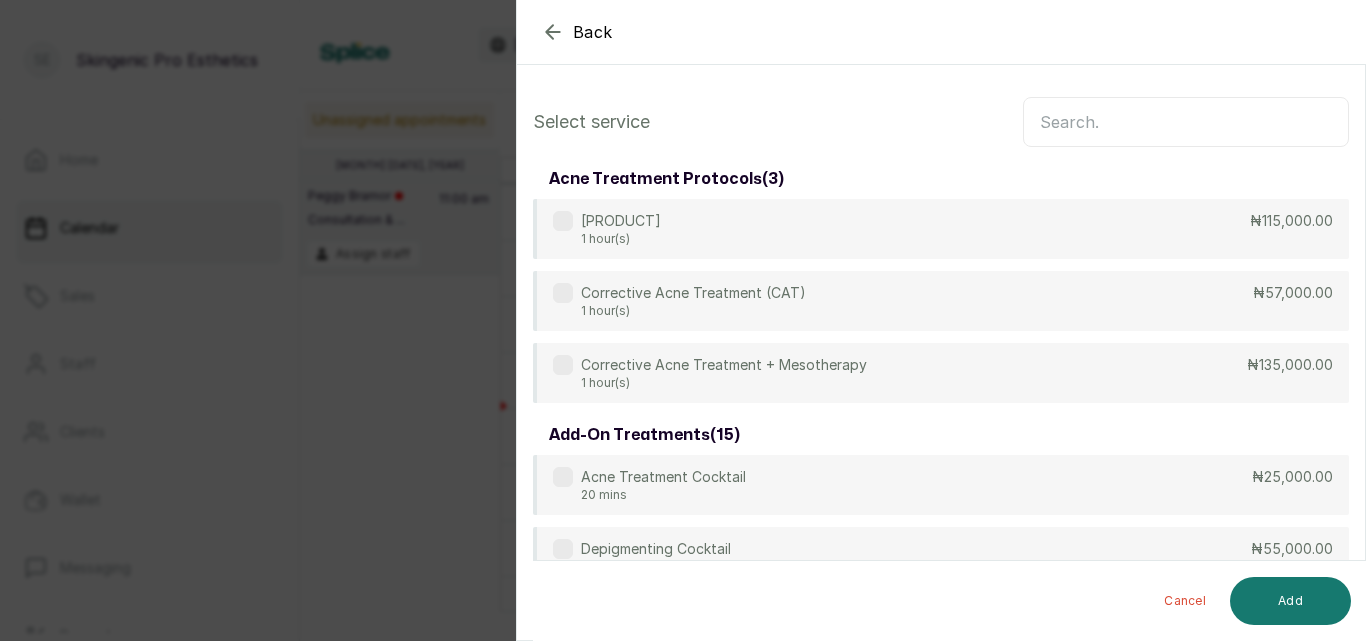 click at bounding box center [1186, 122] 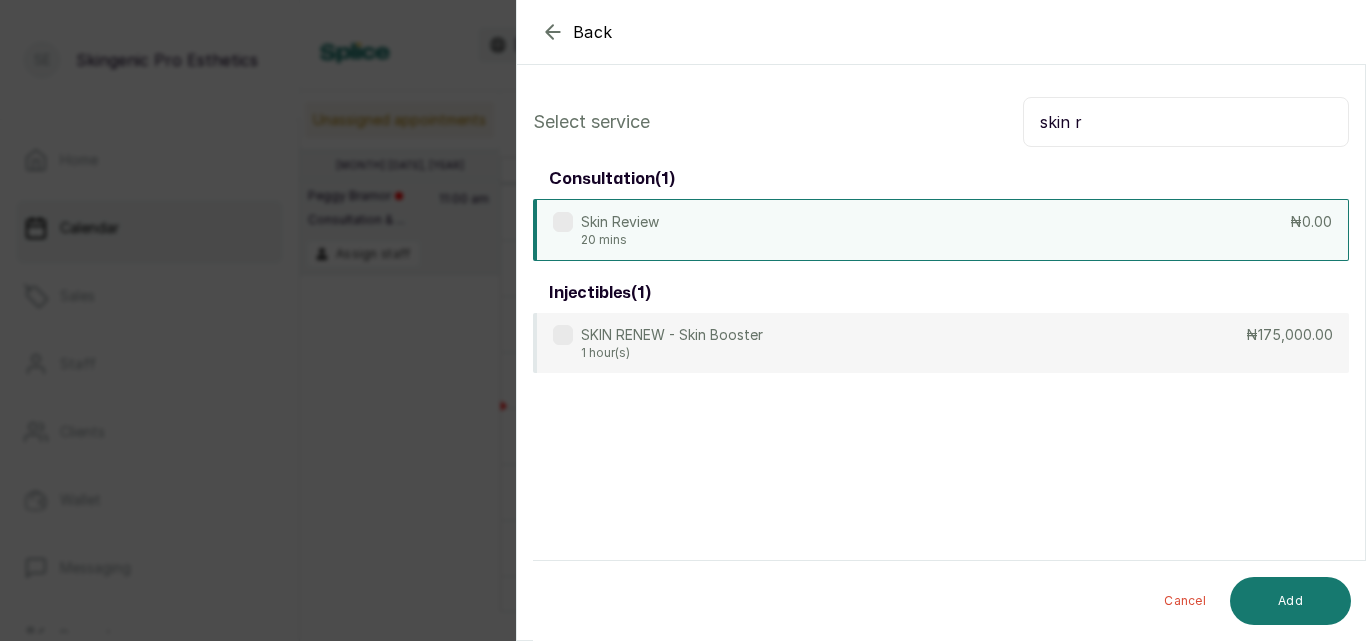 type on "skin r" 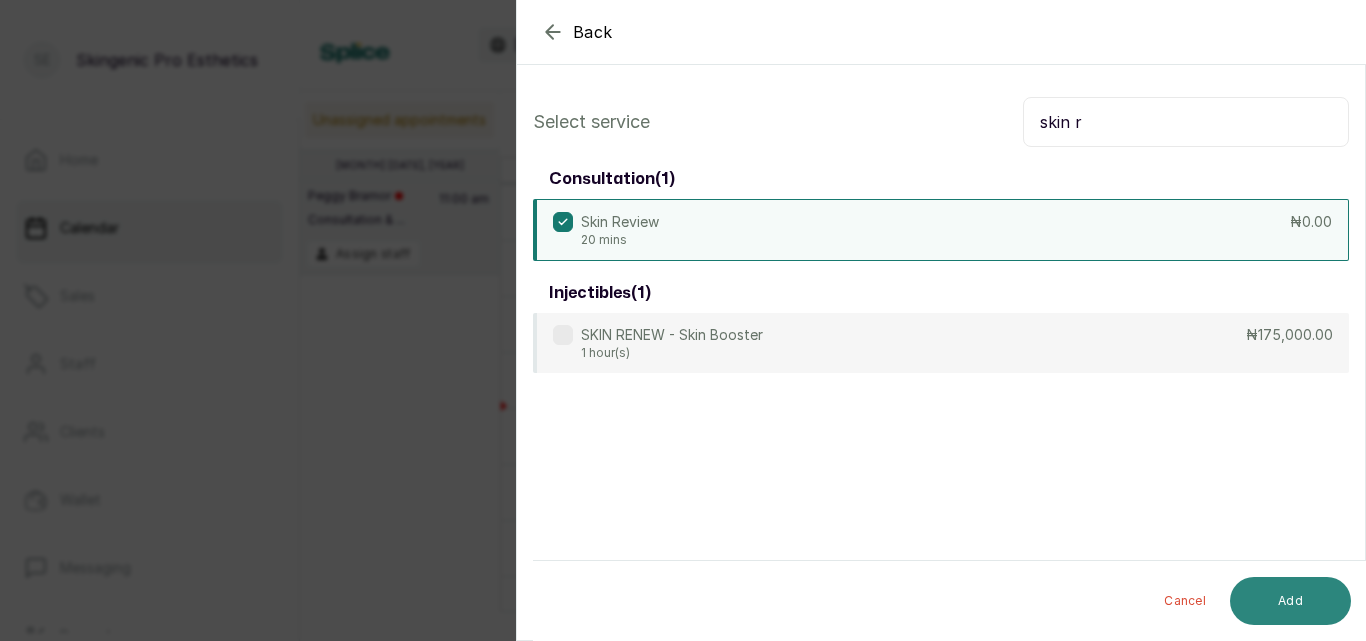 click on "Add" at bounding box center (1290, 601) 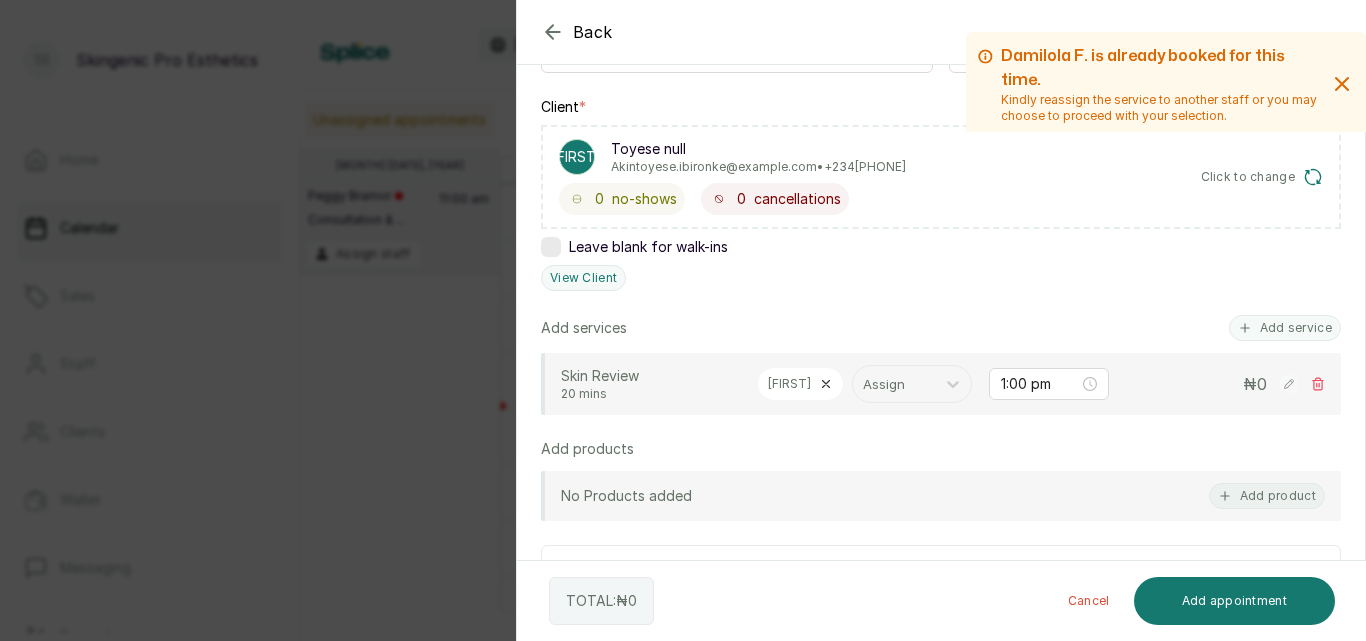 scroll, scrollTop: 293, scrollLeft: 0, axis: vertical 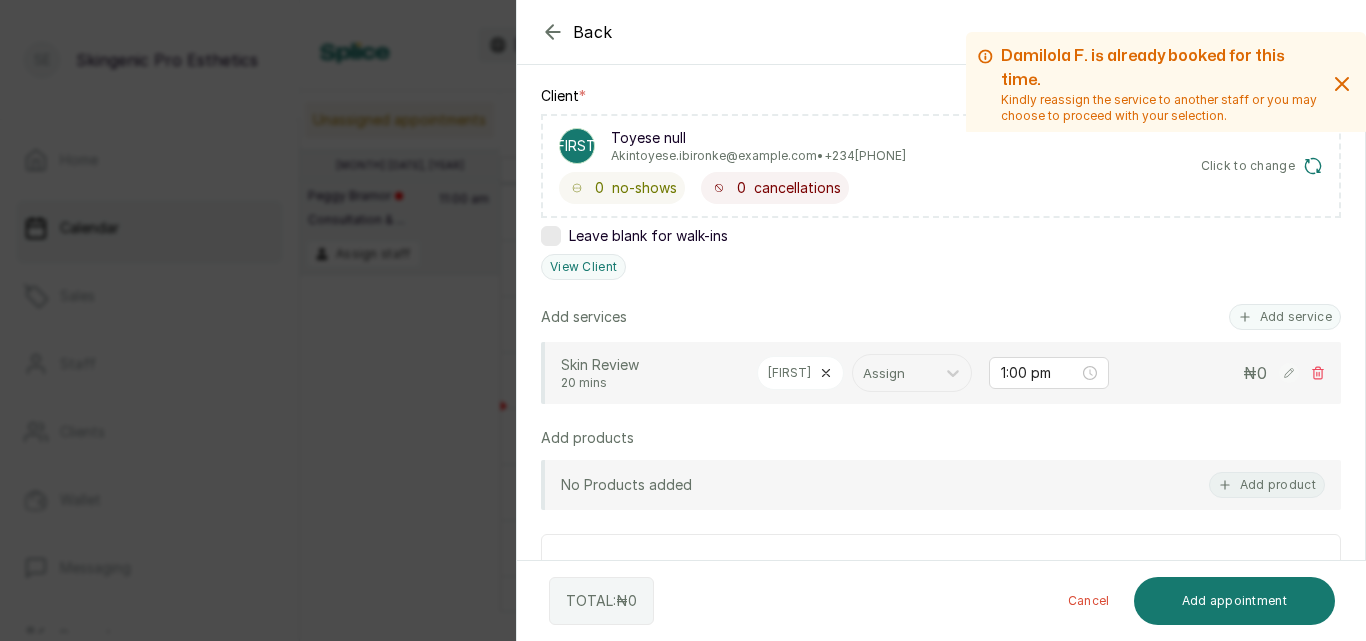 click 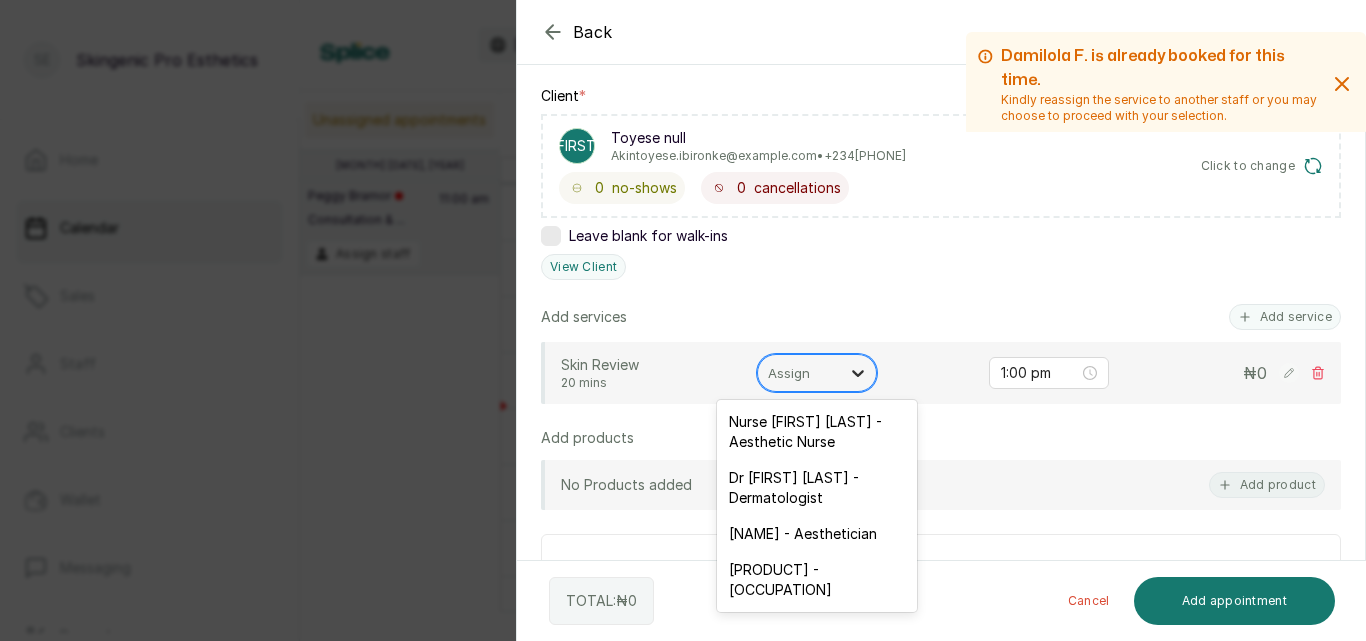 click 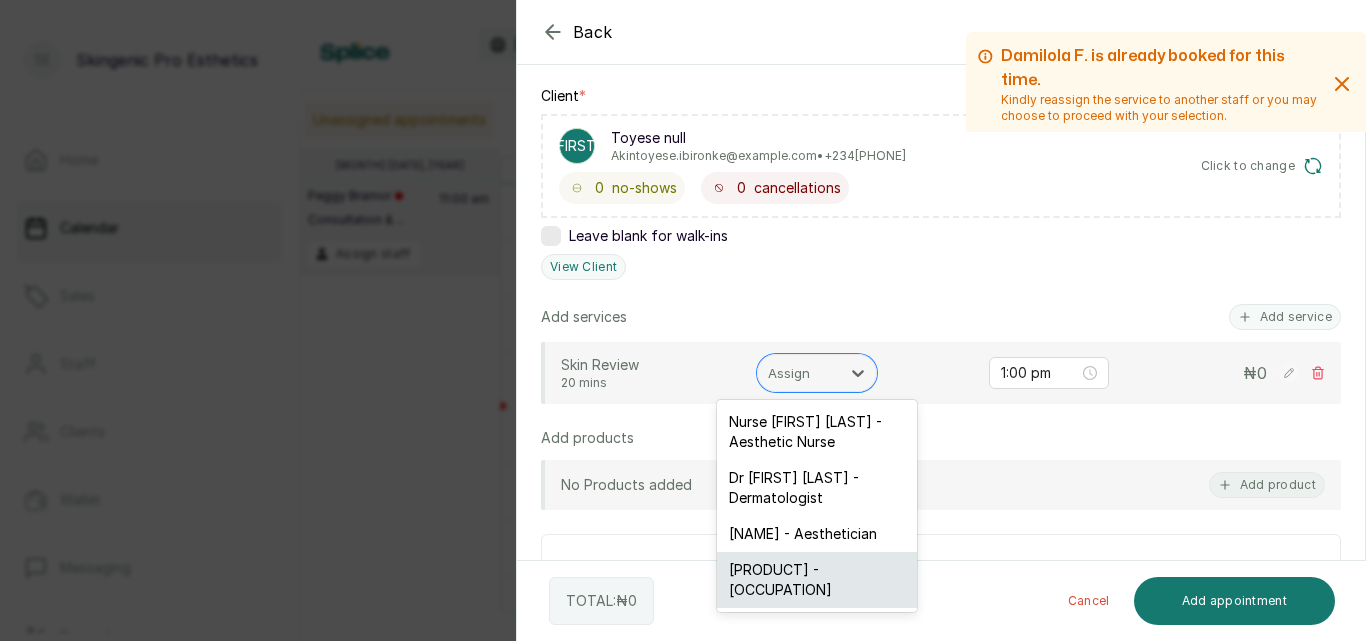 click on "[PRODUCT] - [OCCUPATION]" at bounding box center (817, 580) 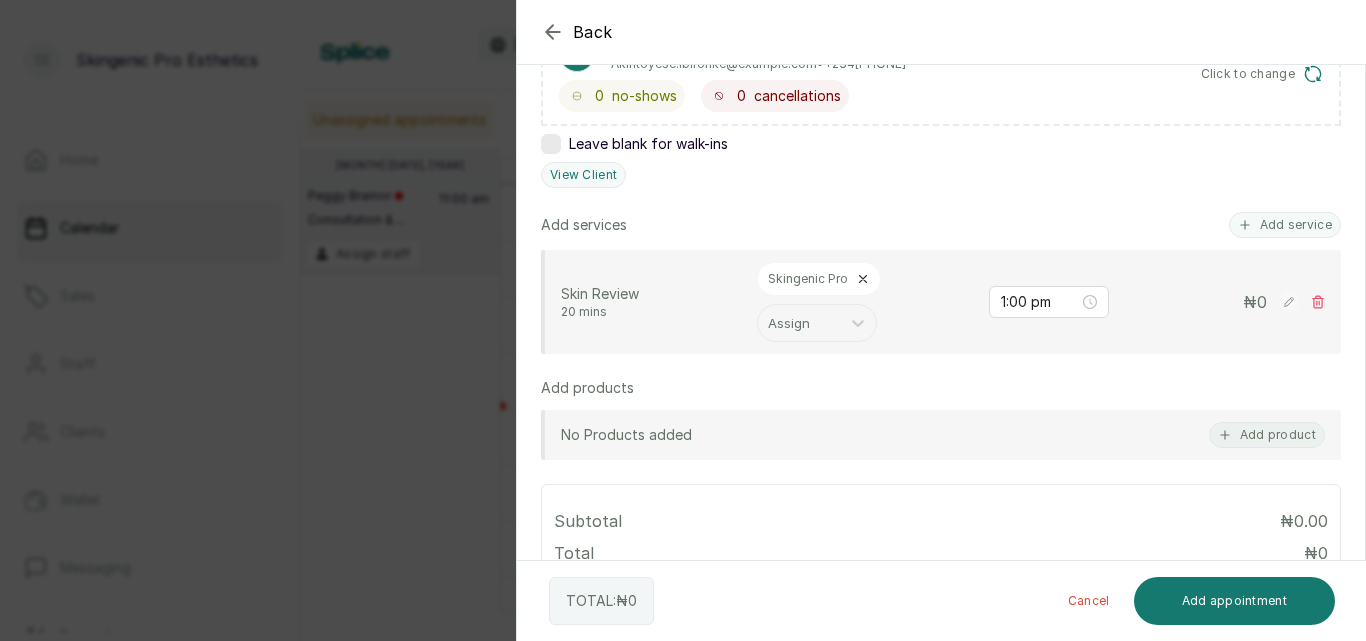 scroll, scrollTop: 388, scrollLeft: 0, axis: vertical 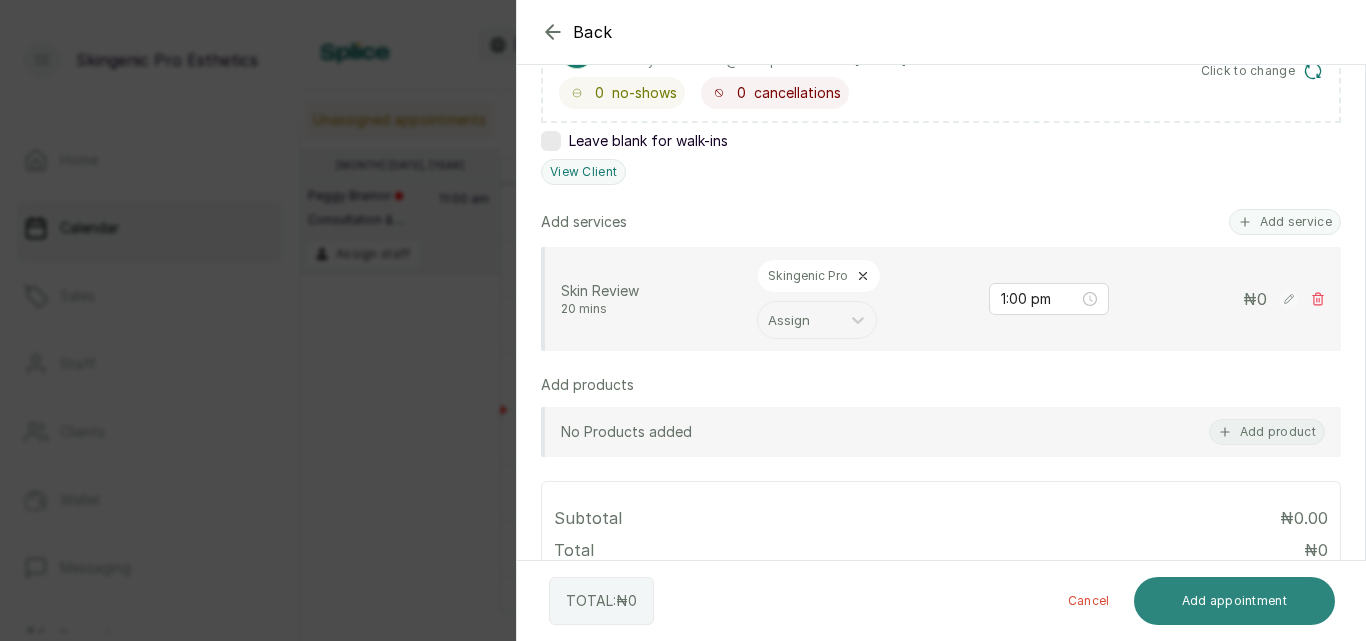 click on "Add appointment" at bounding box center (1235, 601) 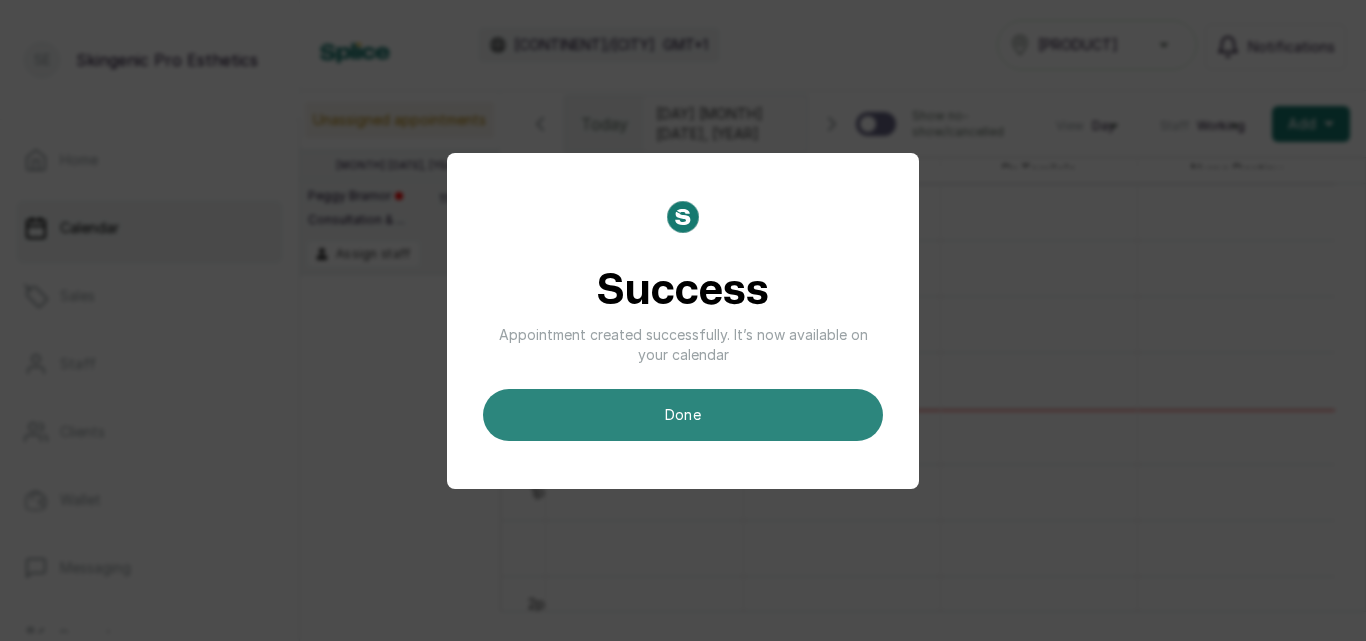 click on "done" at bounding box center [683, 415] 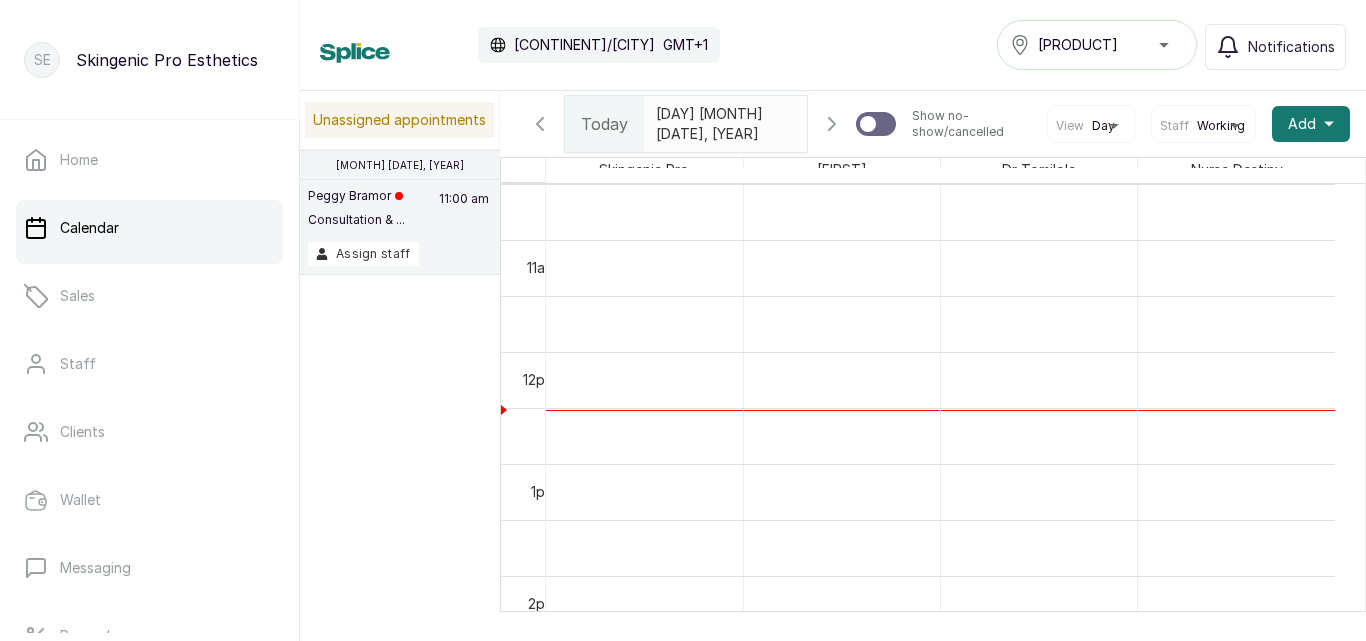 scroll, scrollTop: 1299, scrollLeft: 0, axis: vertical 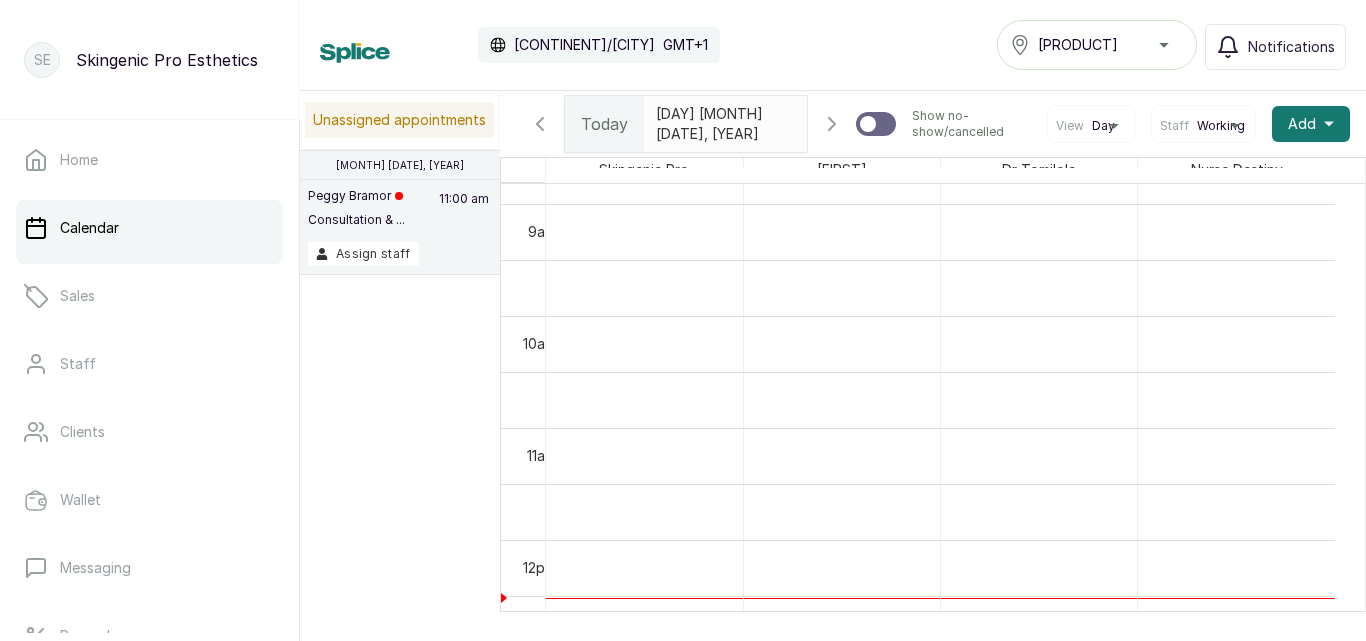 click 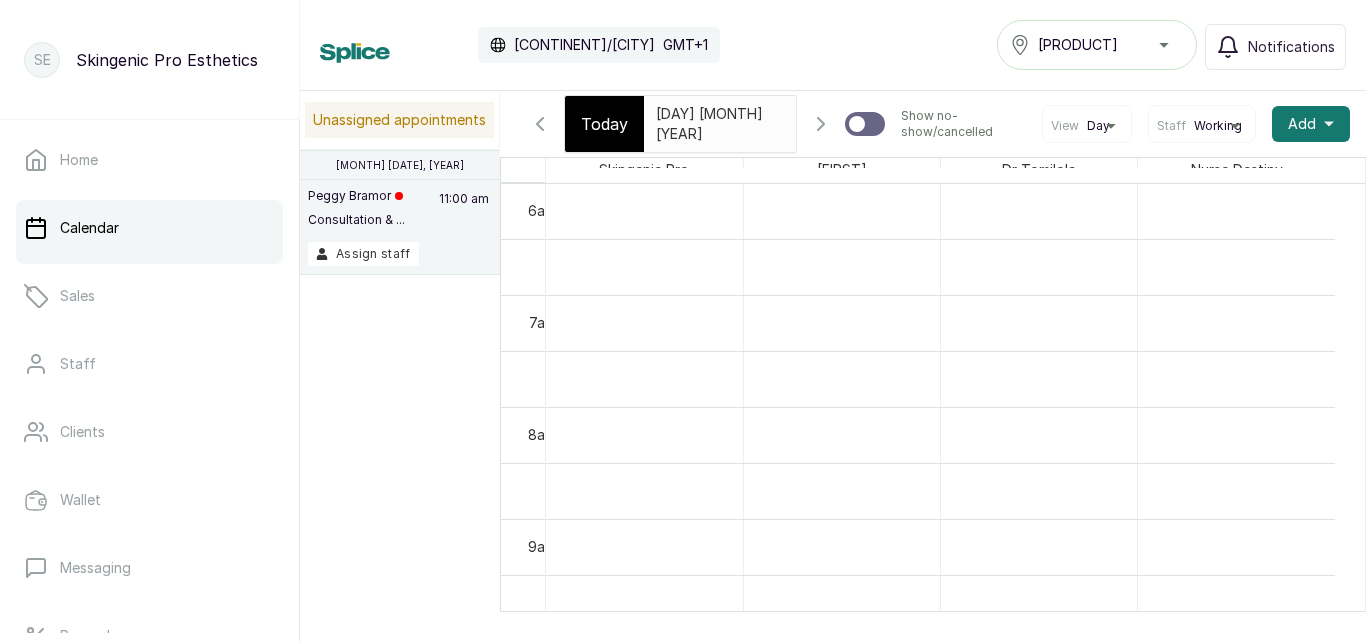 click 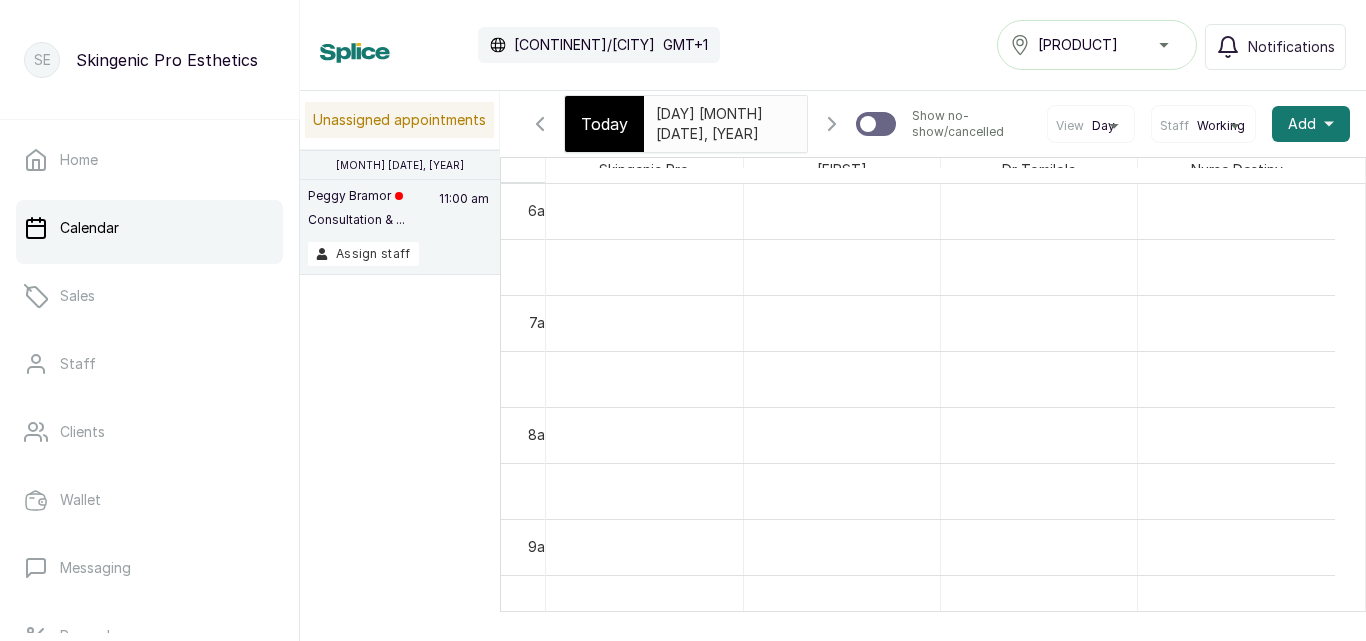 click 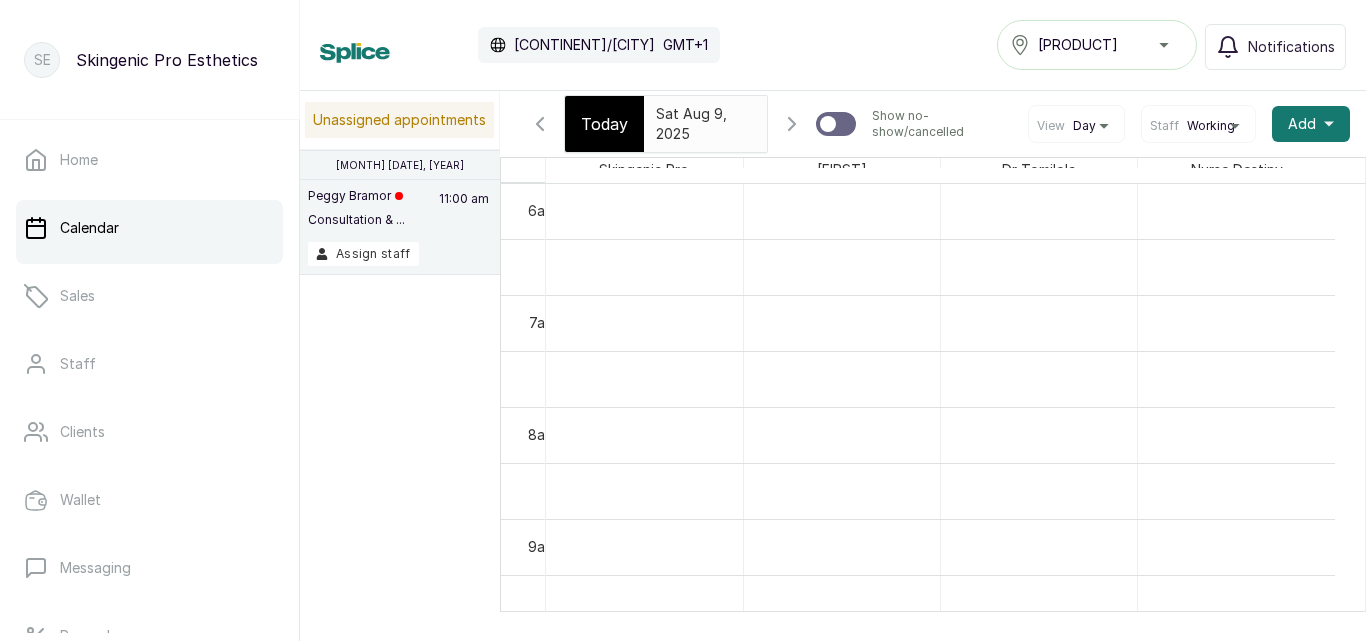 click 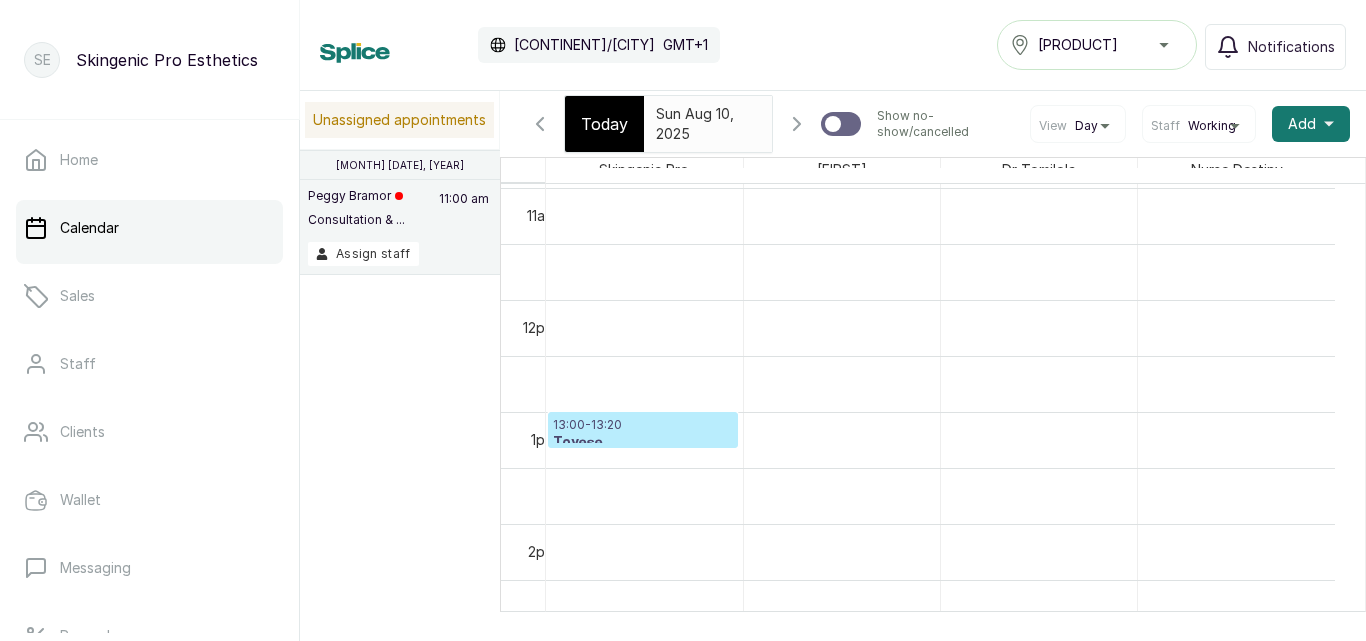 click 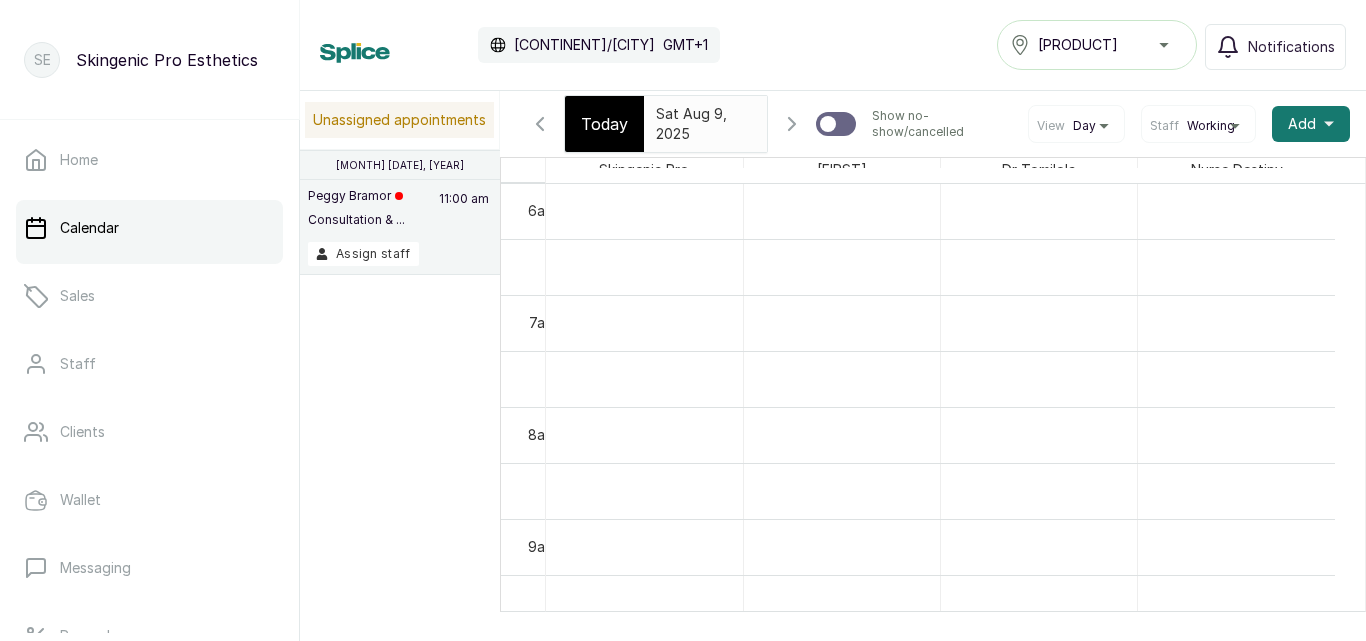 click 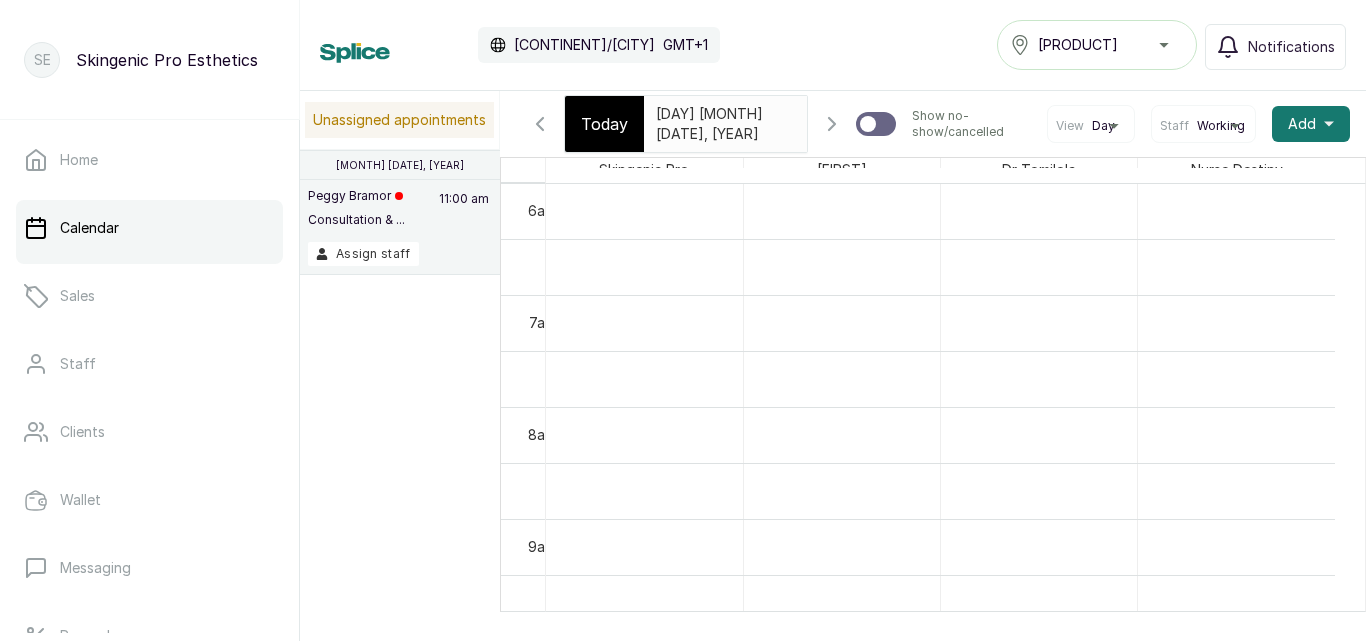 click 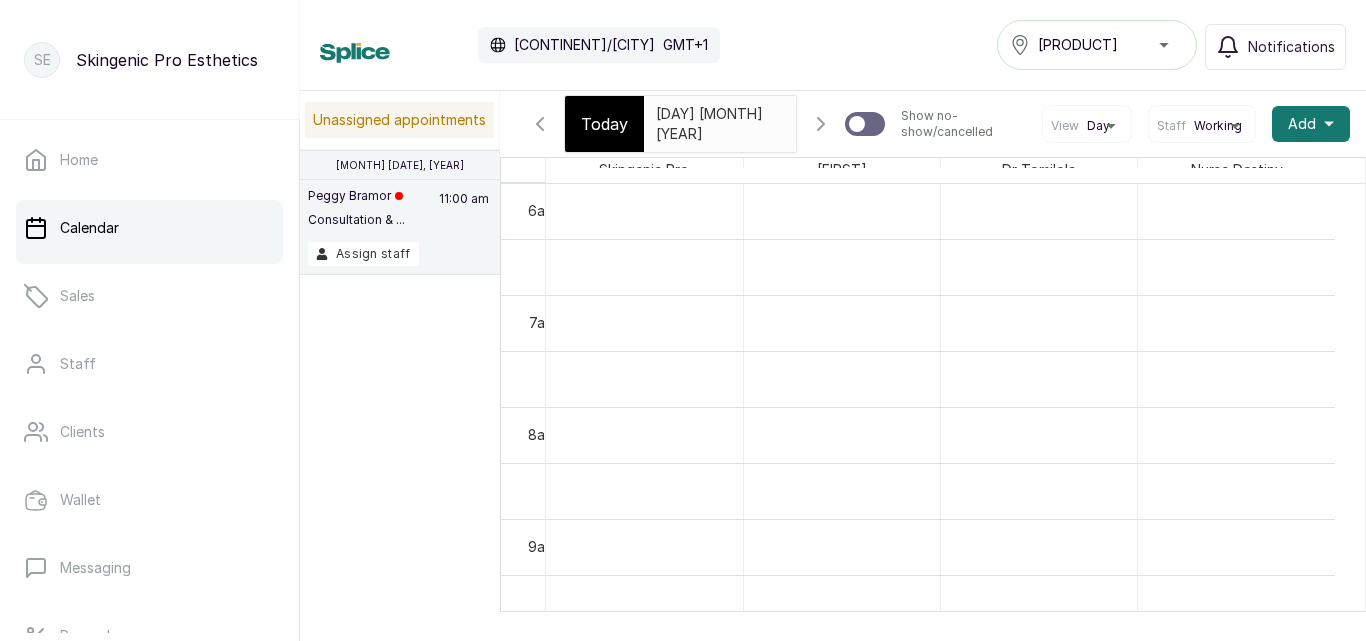 click 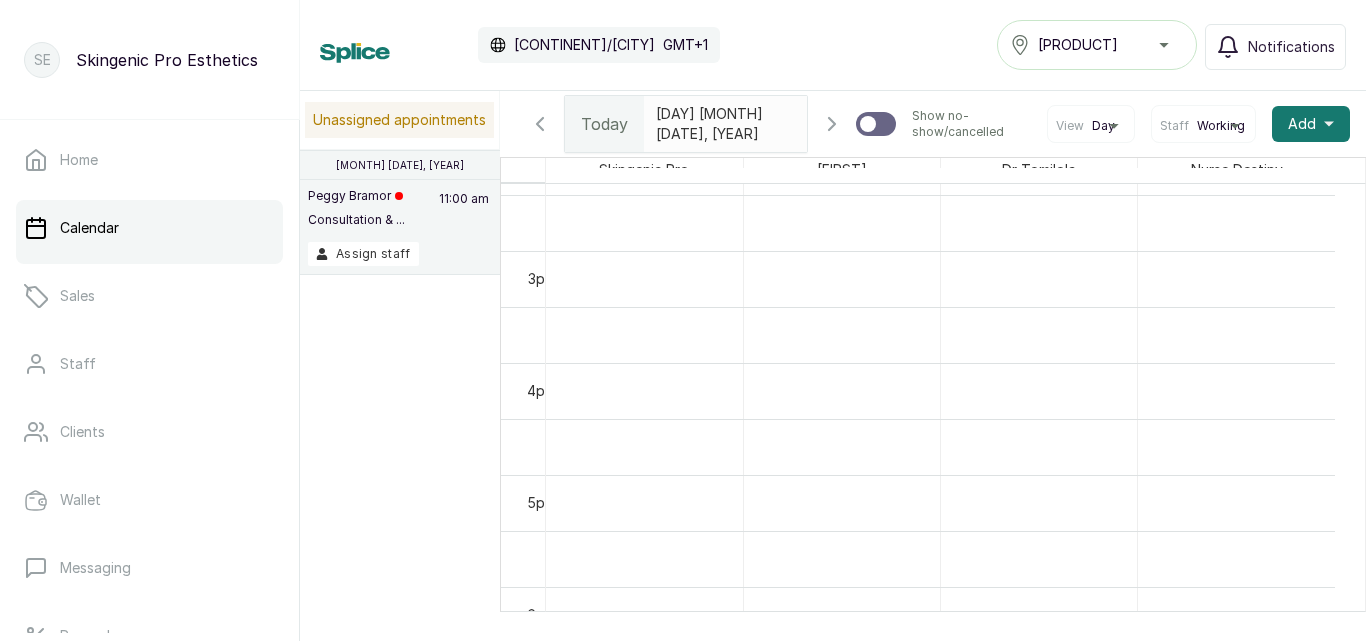 click 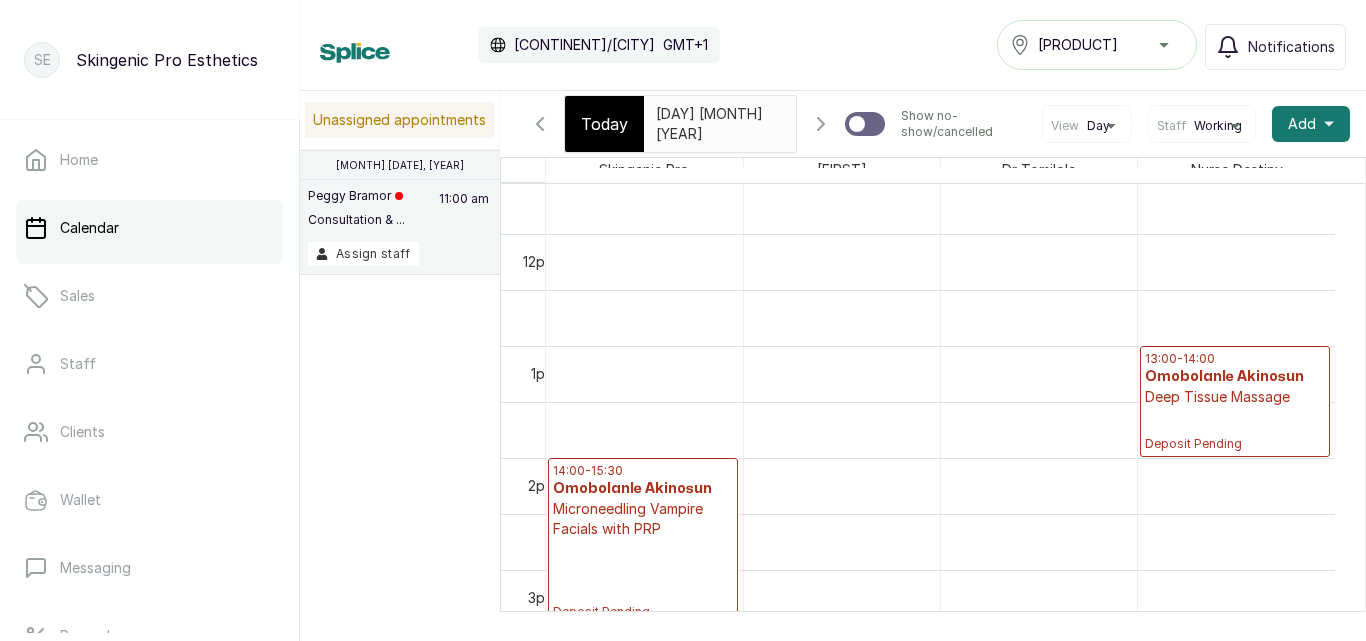 click 